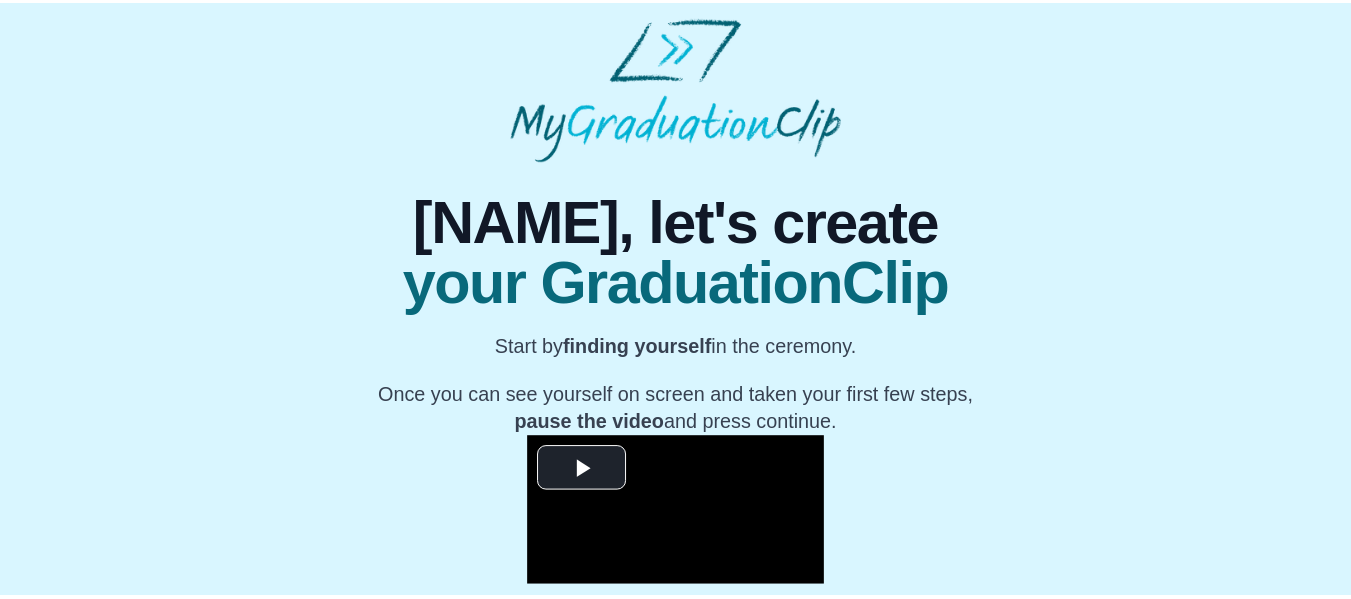 scroll, scrollTop: 0, scrollLeft: 0, axis: both 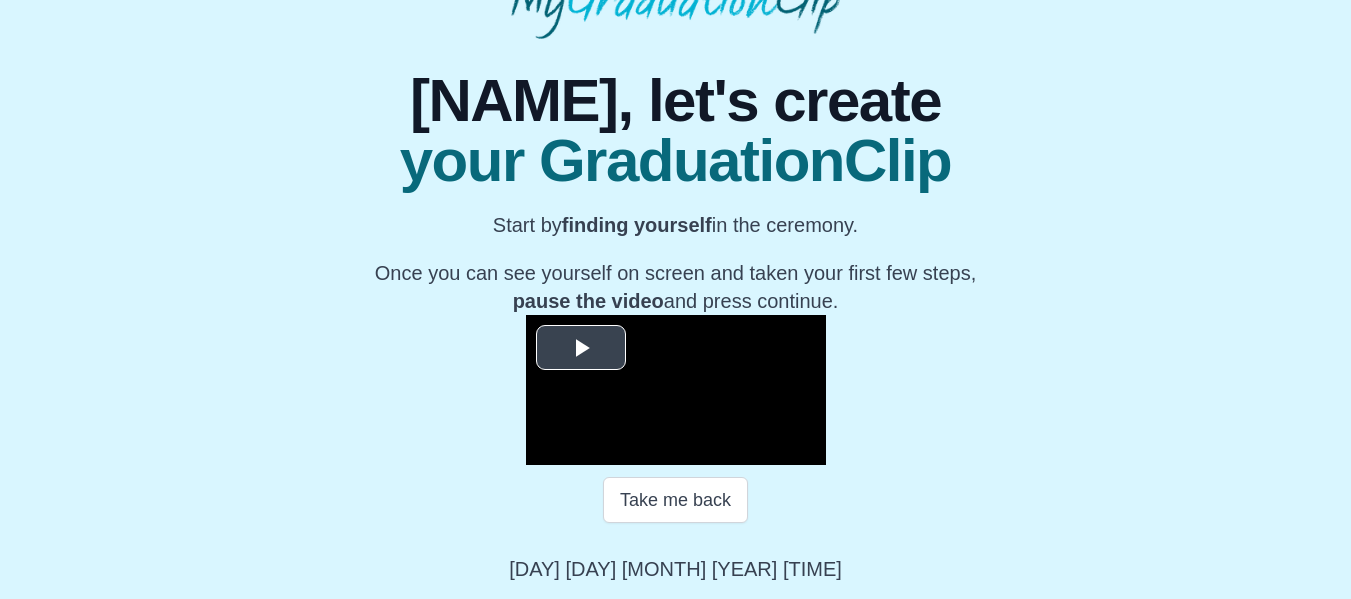 click at bounding box center [581, 348] 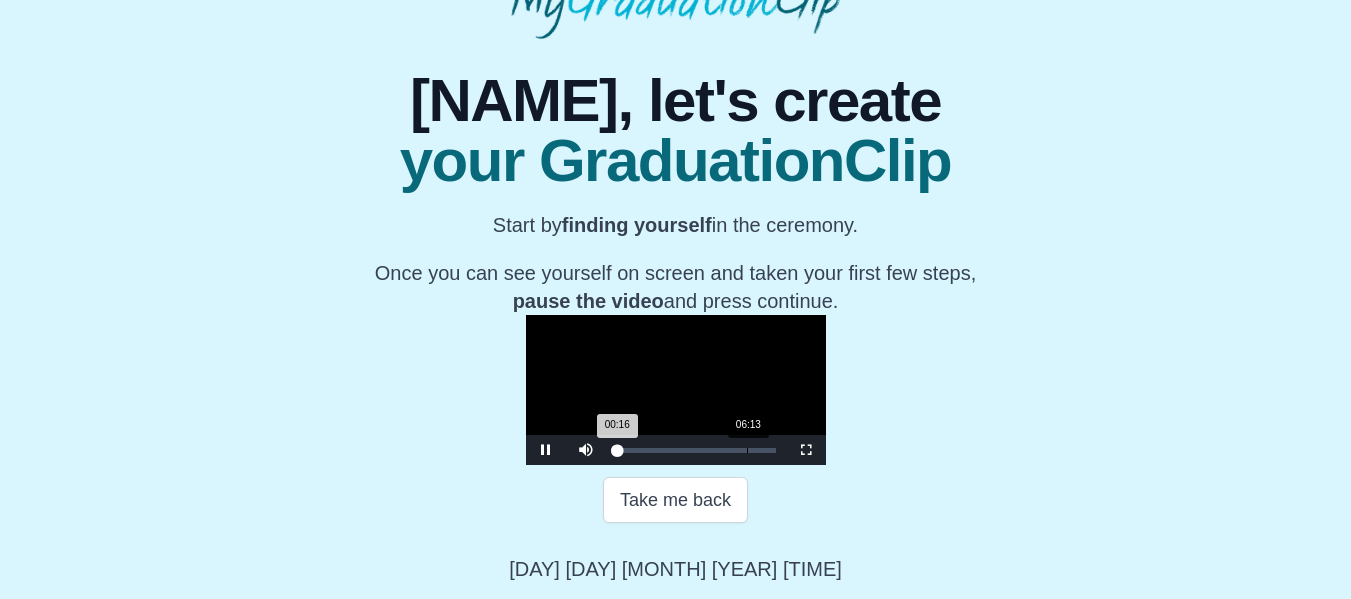 click on "06:13" at bounding box center [747, 450] 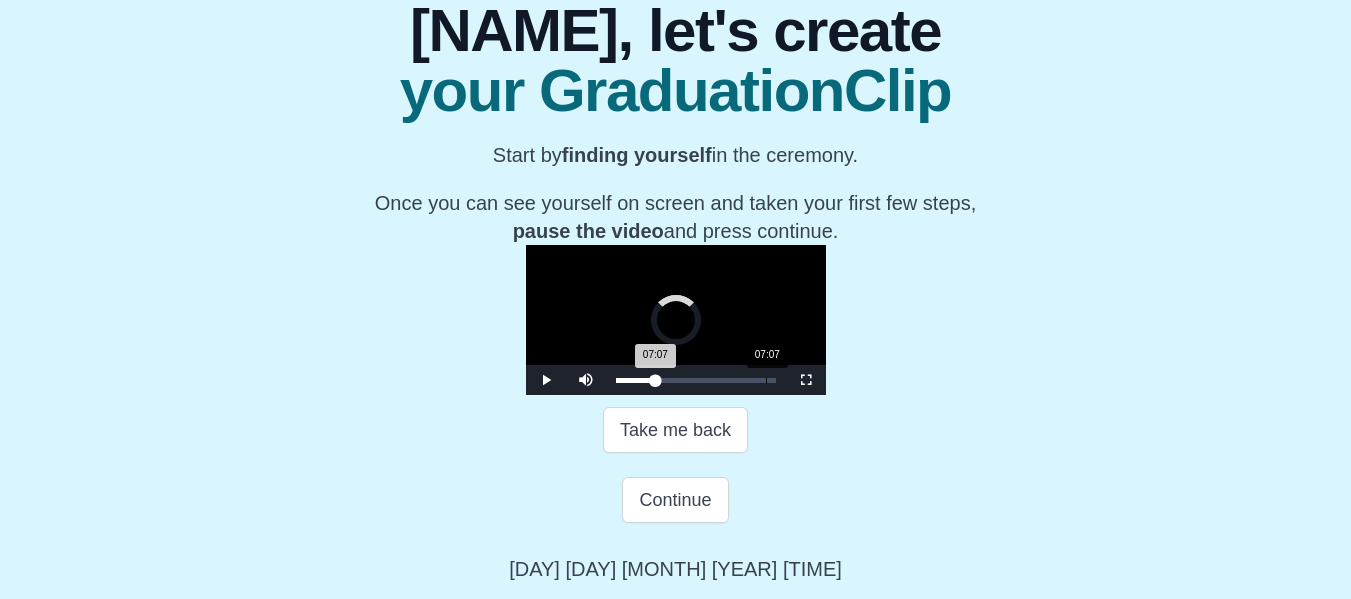 click on "07:07" at bounding box center (766, 380) 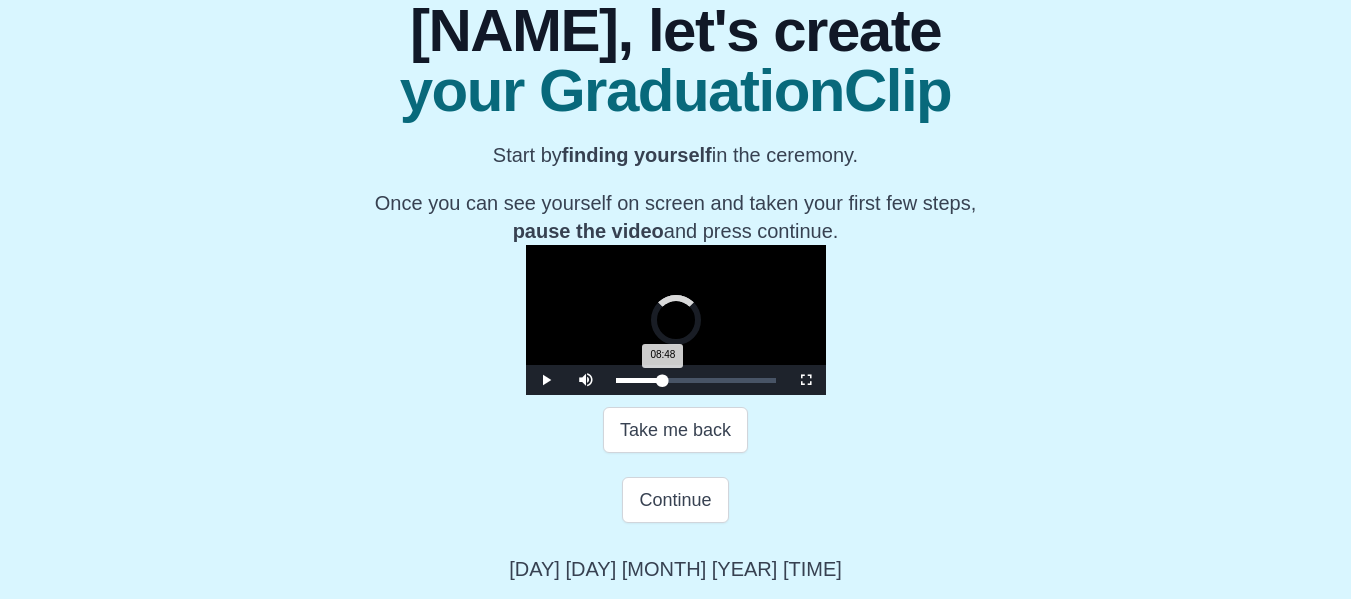 click on "08:48" at bounding box center [802, 380] 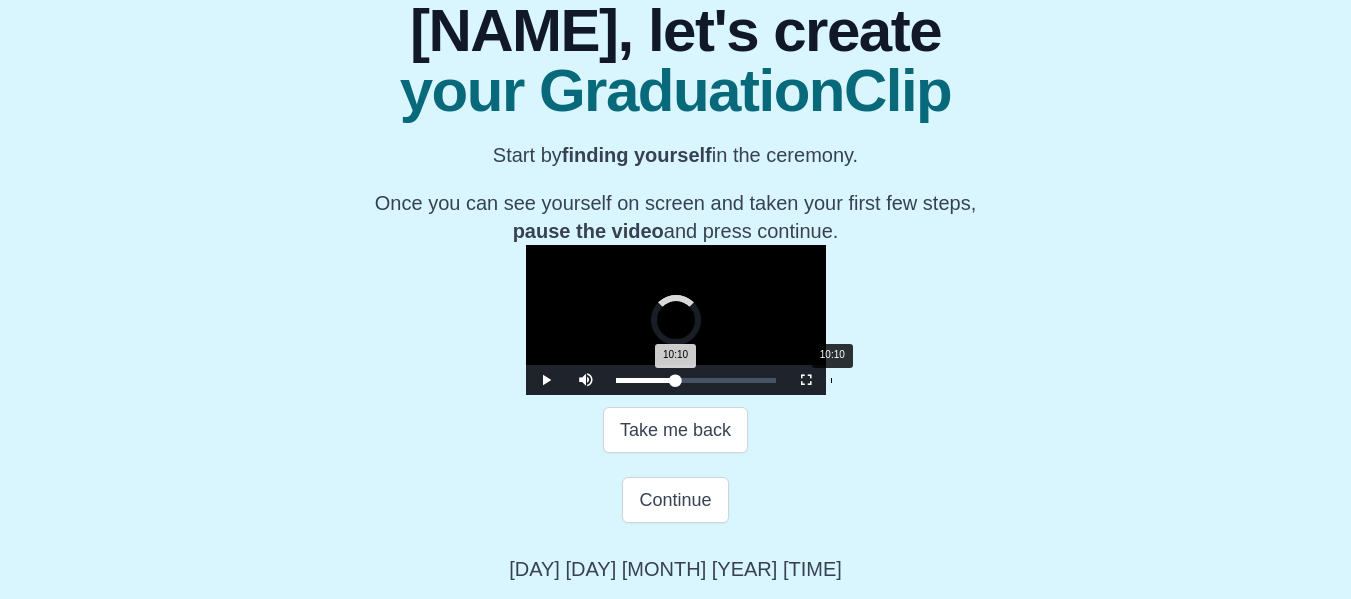 click on "Loaded : 0% [TIME] [TIME] Progress : 0%" at bounding box center (696, 380) 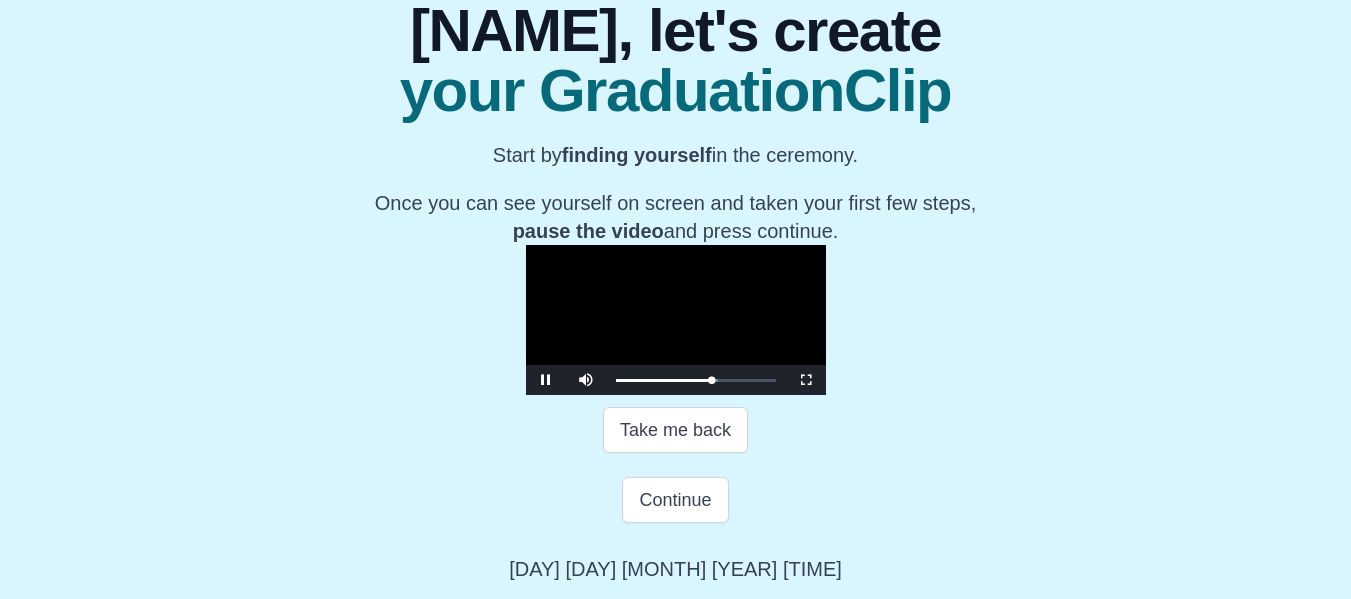 click on "Take me back" at bounding box center [676, 430] 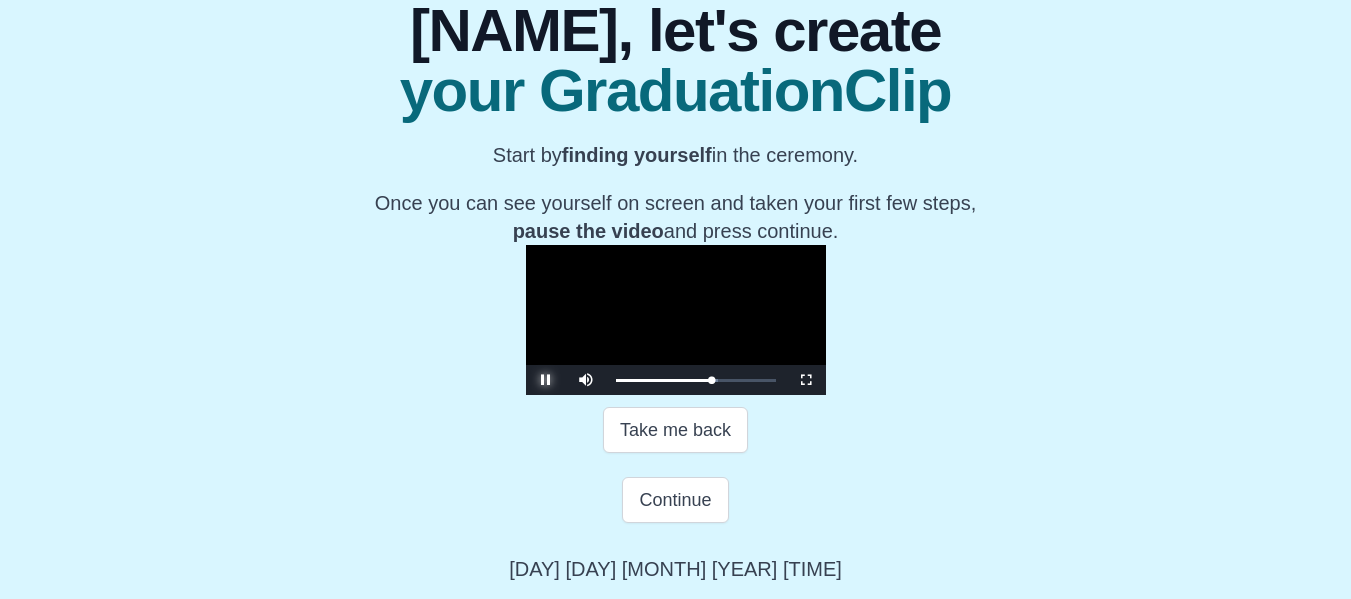 click at bounding box center [546, 380] 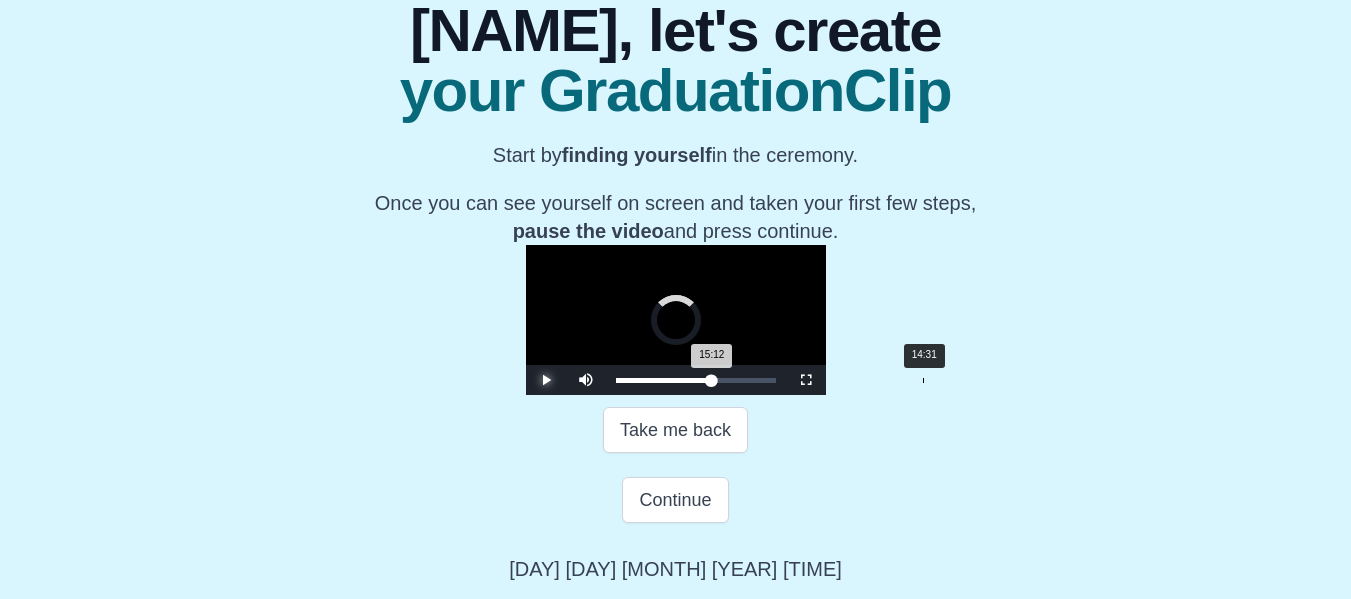 click on "14:31" at bounding box center (923, 380) 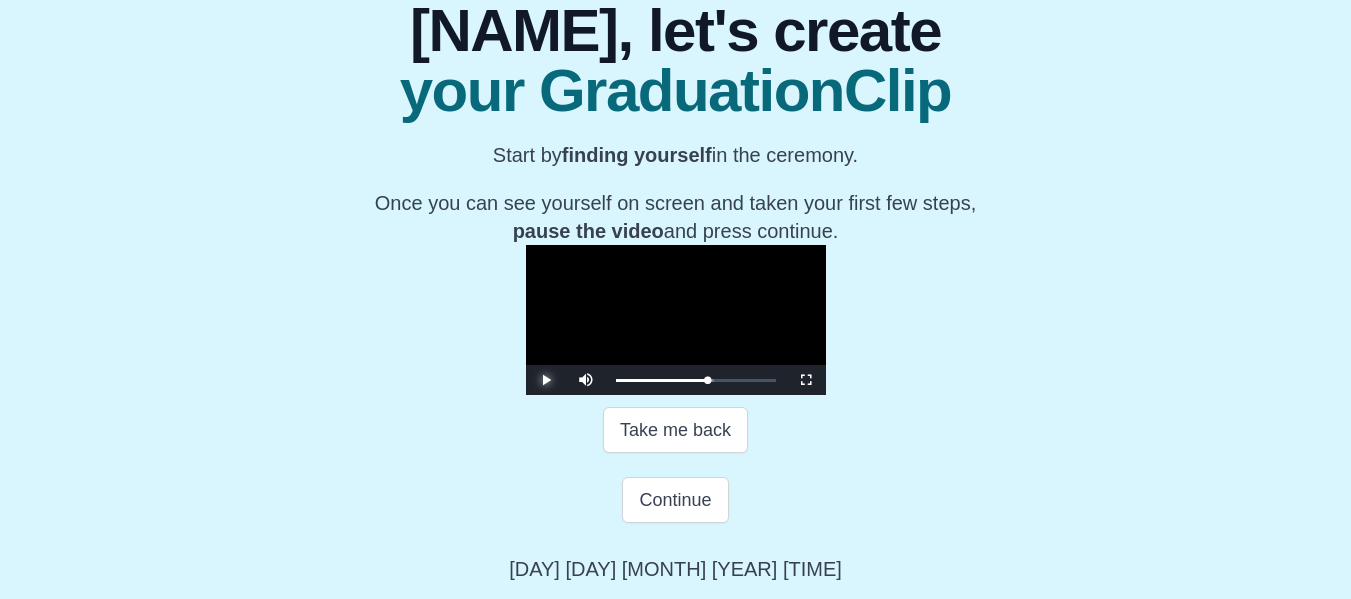 click at bounding box center [546, 380] 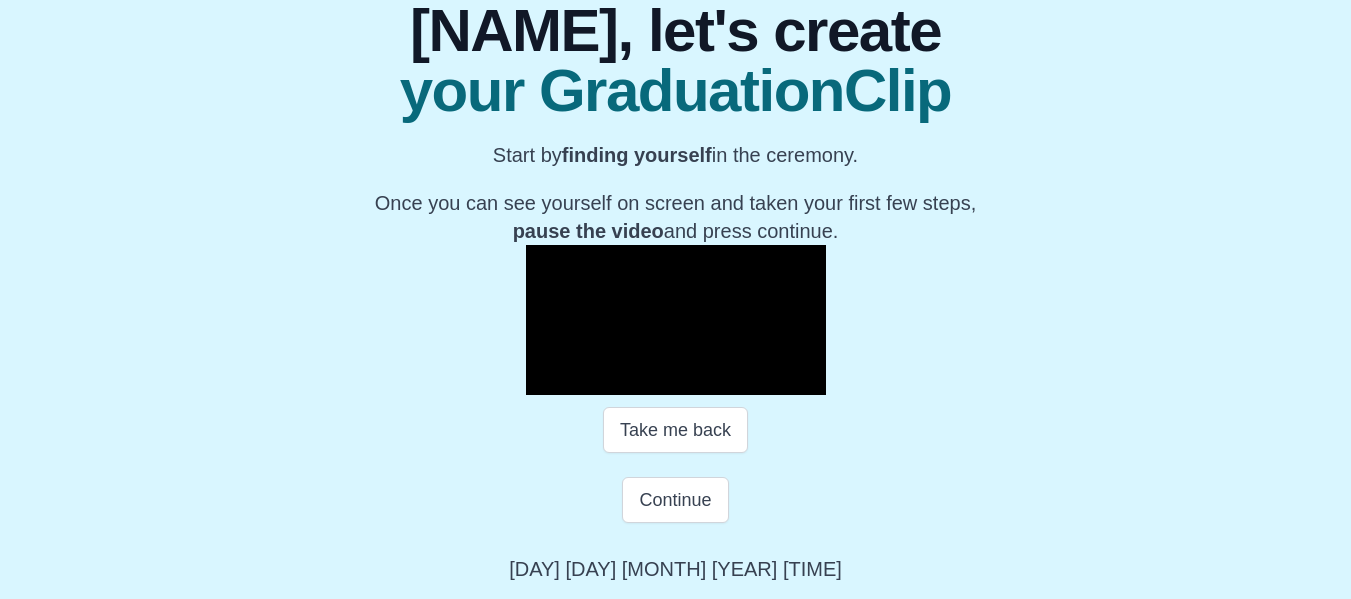 click at bounding box center [546, 380] 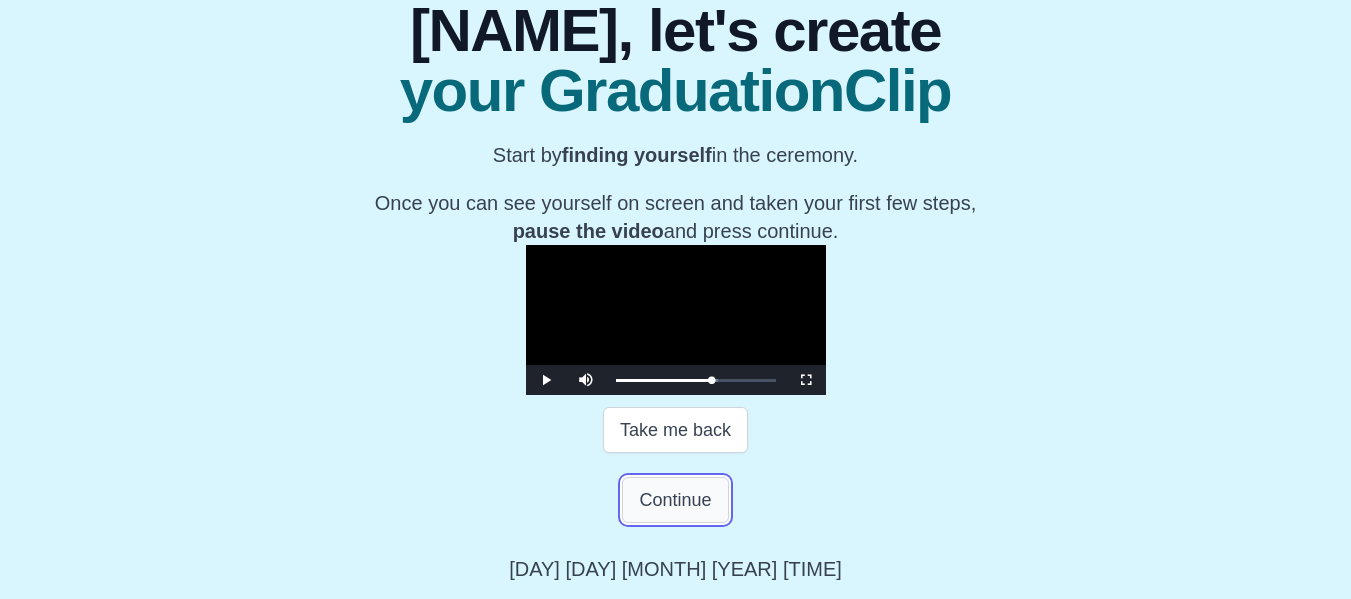 click on "Continue" at bounding box center (675, 500) 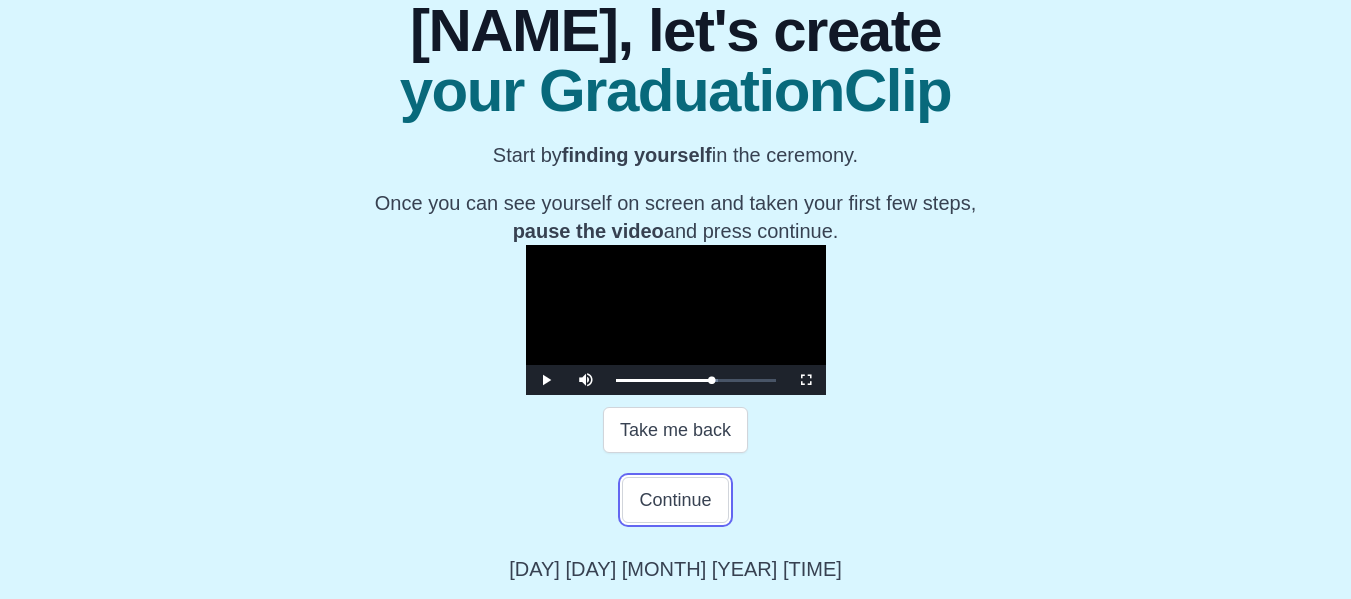 scroll, scrollTop: 421, scrollLeft: 0, axis: vertical 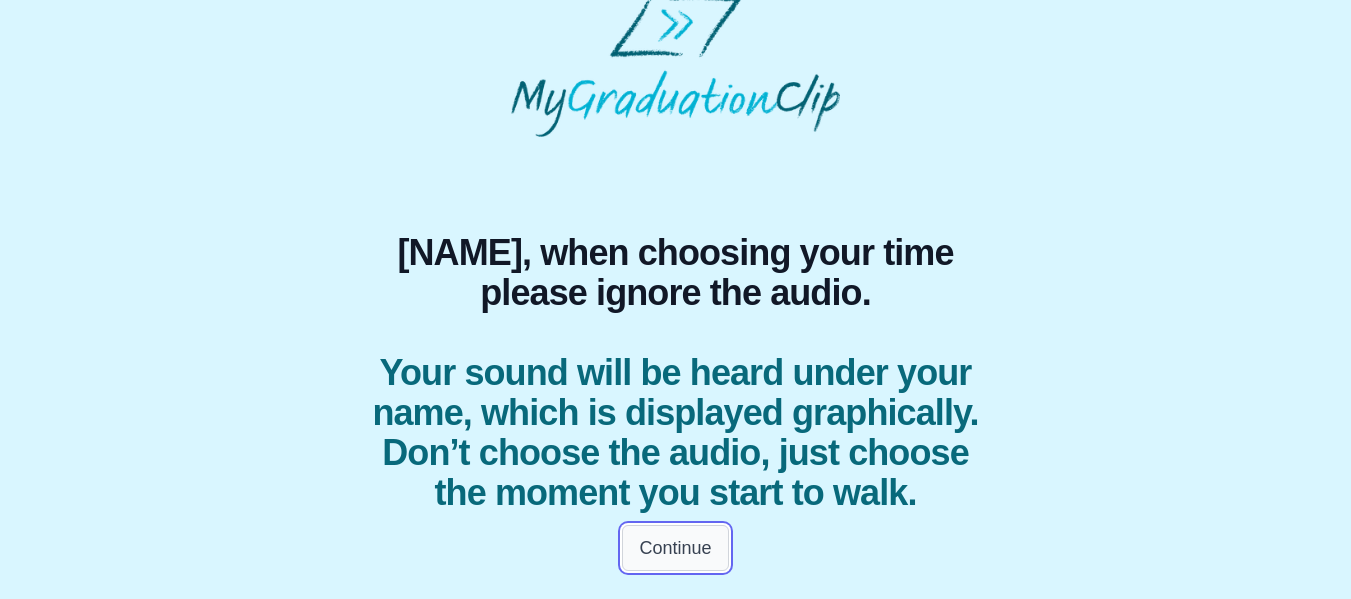 click on "Continue" at bounding box center (675, 548) 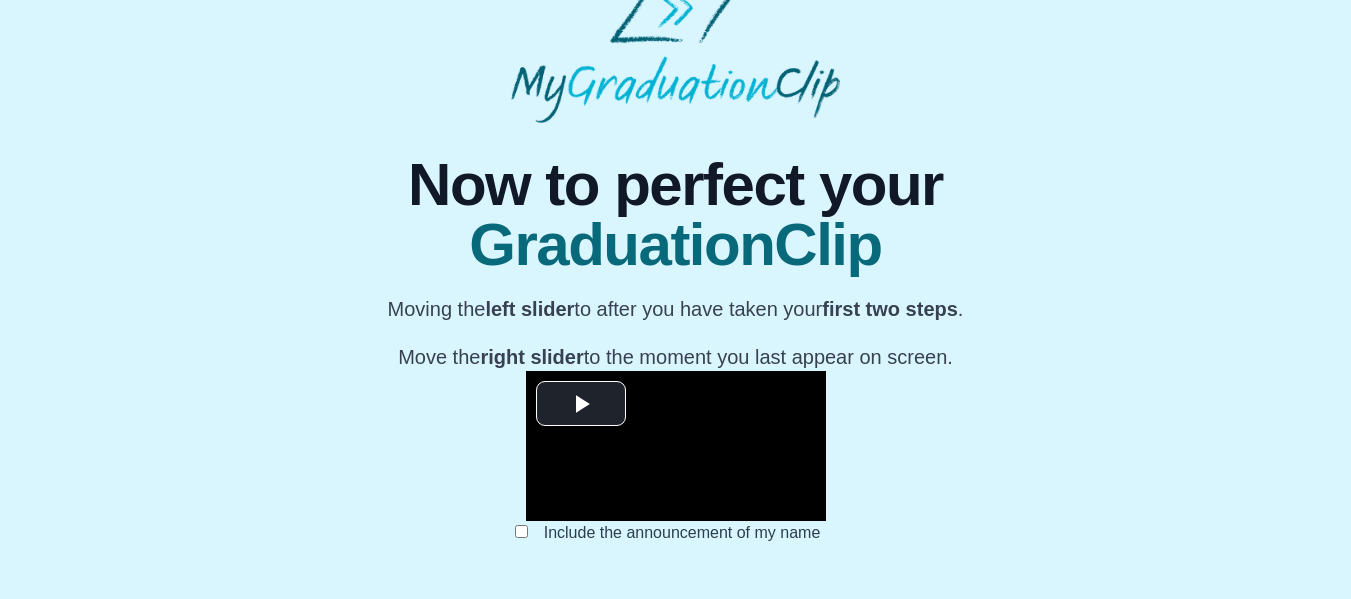 scroll, scrollTop: 62, scrollLeft: 0, axis: vertical 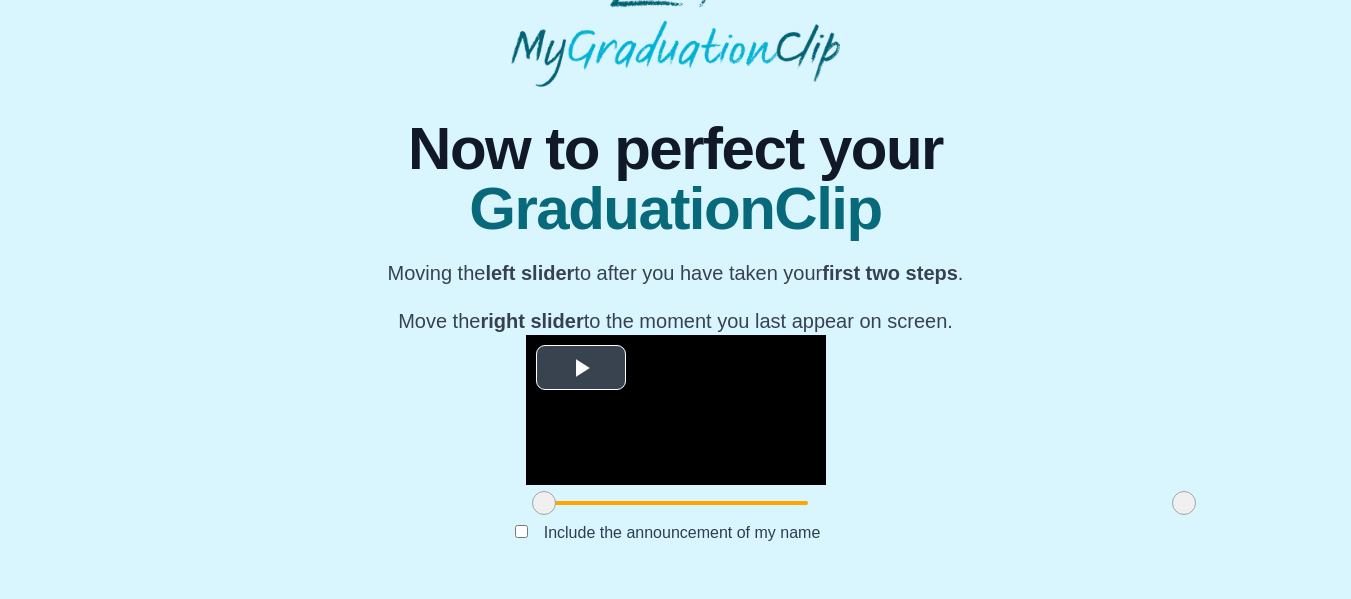 click at bounding box center [581, 368] 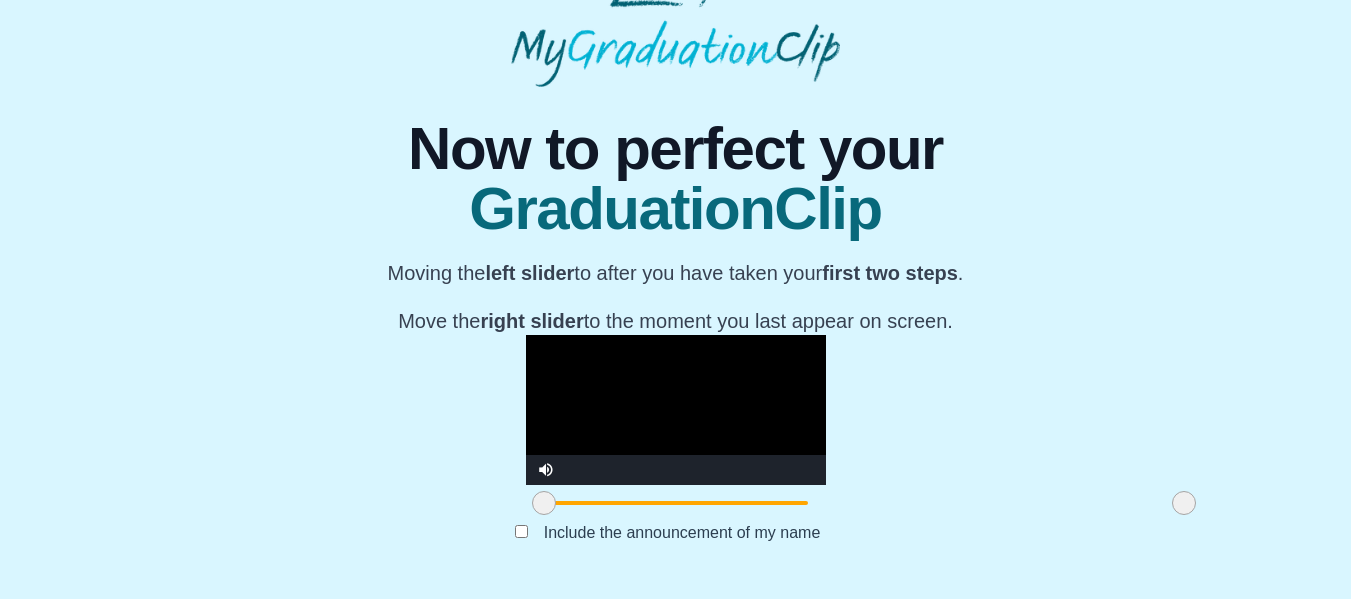 click at bounding box center (544, 503) 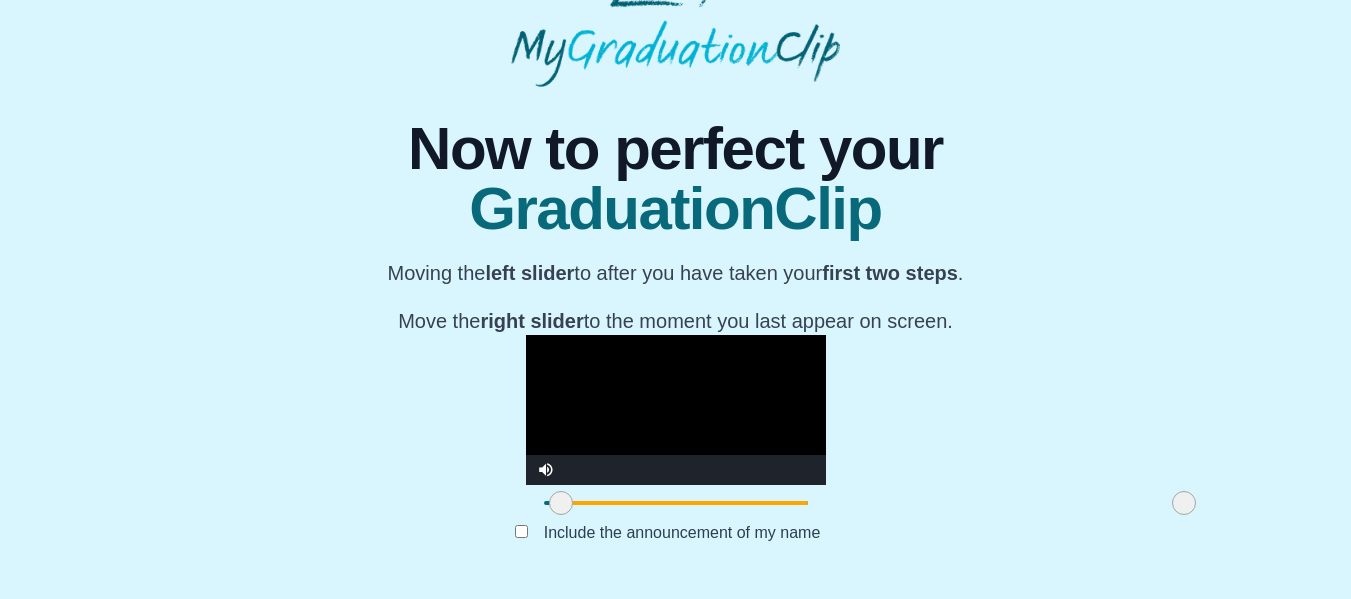 drag, startPoint x: 355, startPoint y: 505, endPoint x: 372, endPoint y: 505, distance: 17 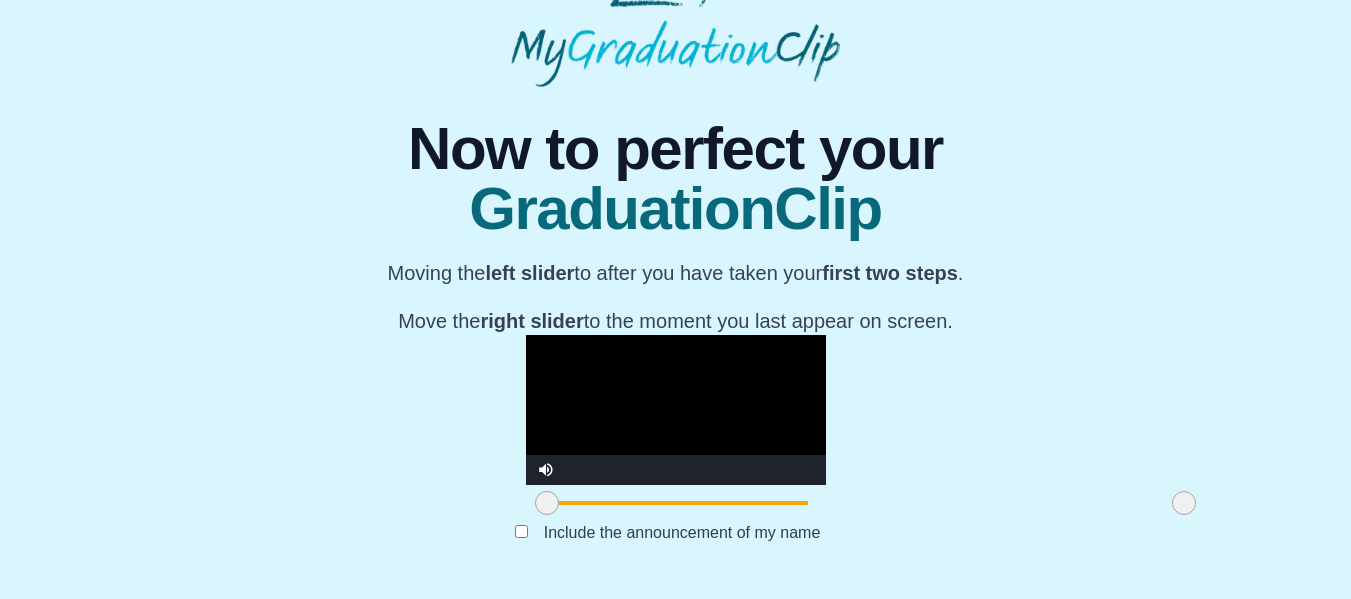 drag, startPoint x: 368, startPoint y: 504, endPoint x: 354, endPoint y: 504, distance: 14 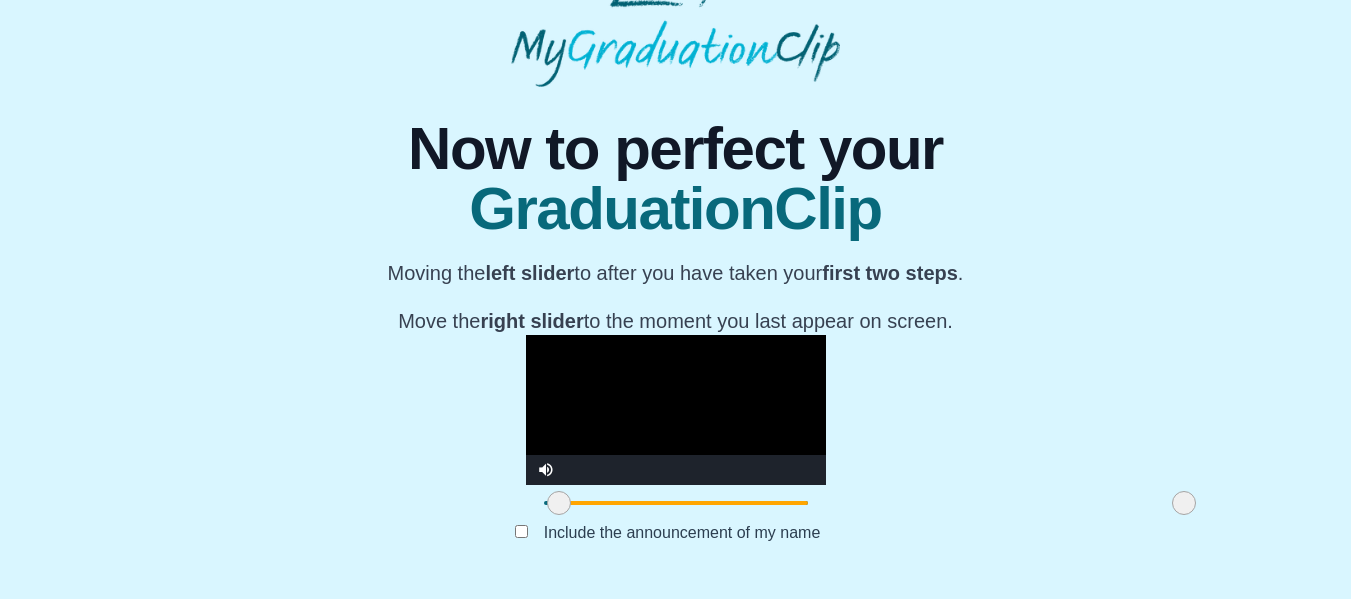 drag, startPoint x: 360, startPoint y: 497, endPoint x: 372, endPoint y: 496, distance: 12.0415945 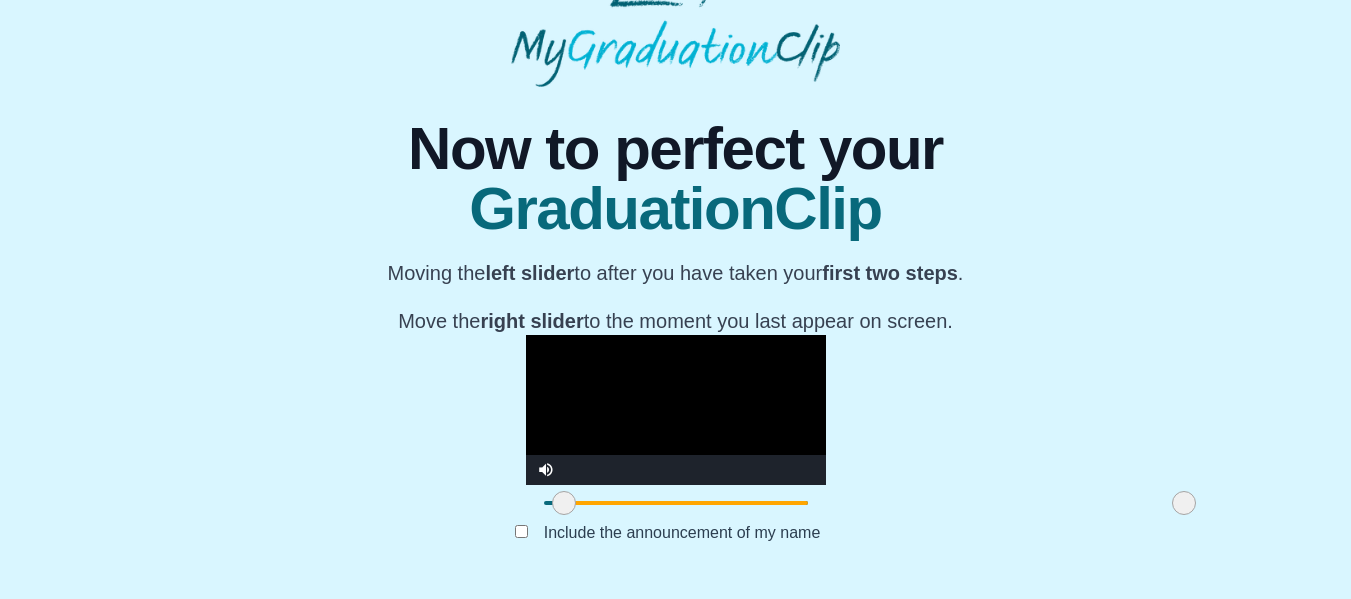 click at bounding box center [564, 503] 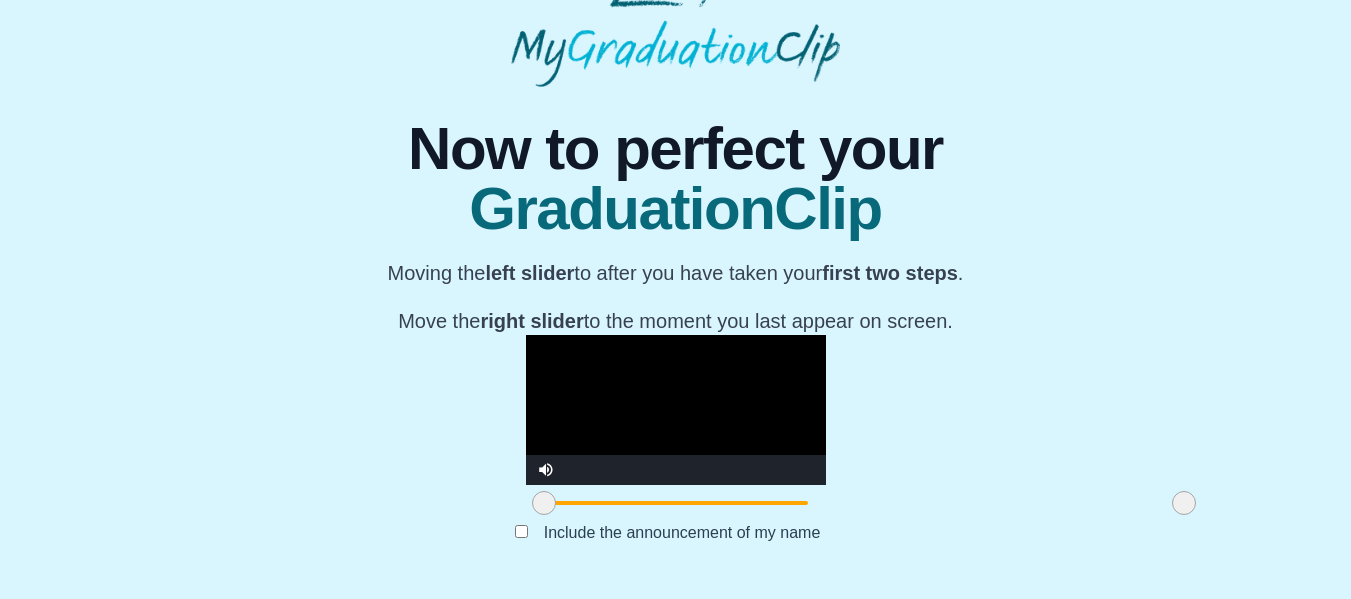 drag, startPoint x: 369, startPoint y: 502, endPoint x: 345, endPoint y: 502, distance: 24 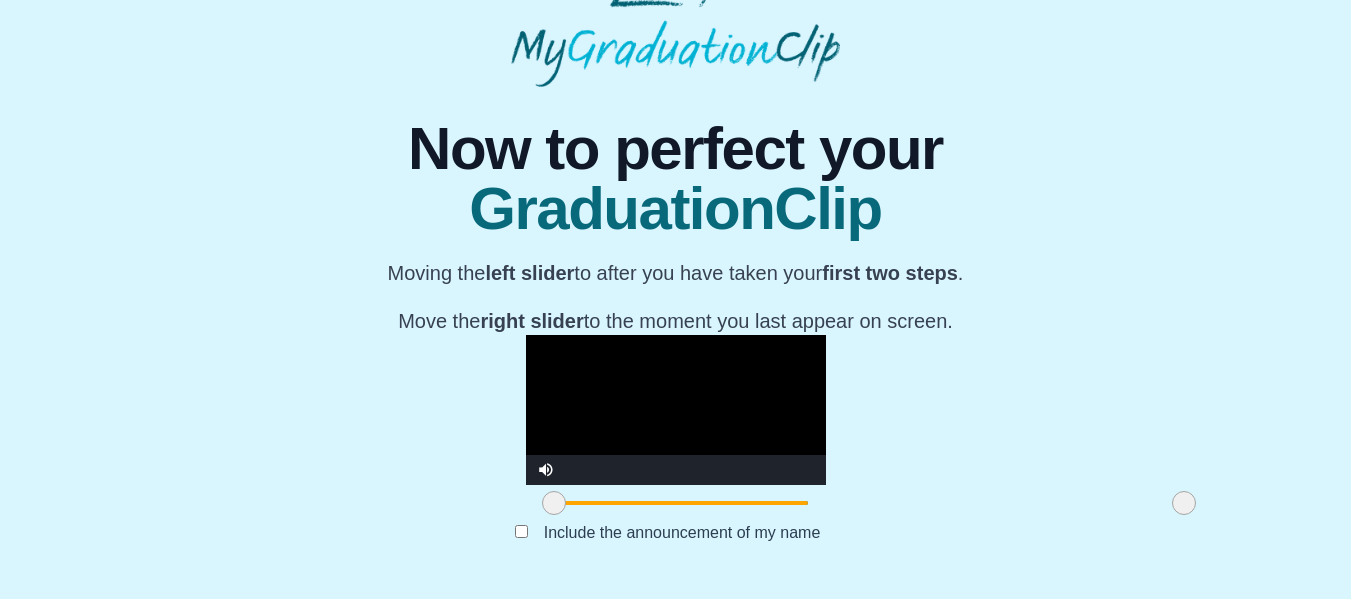 drag, startPoint x: 357, startPoint y: 503, endPoint x: 367, endPoint y: 502, distance: 10.049875 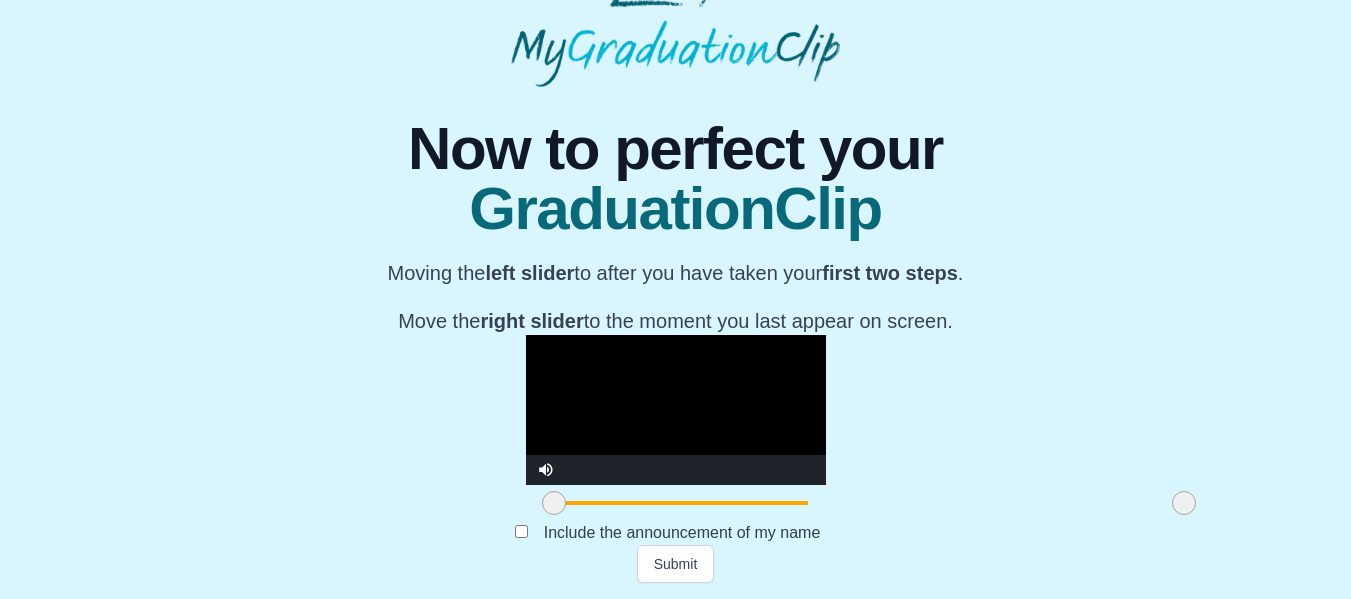 click at bounding box center (1184, 503) 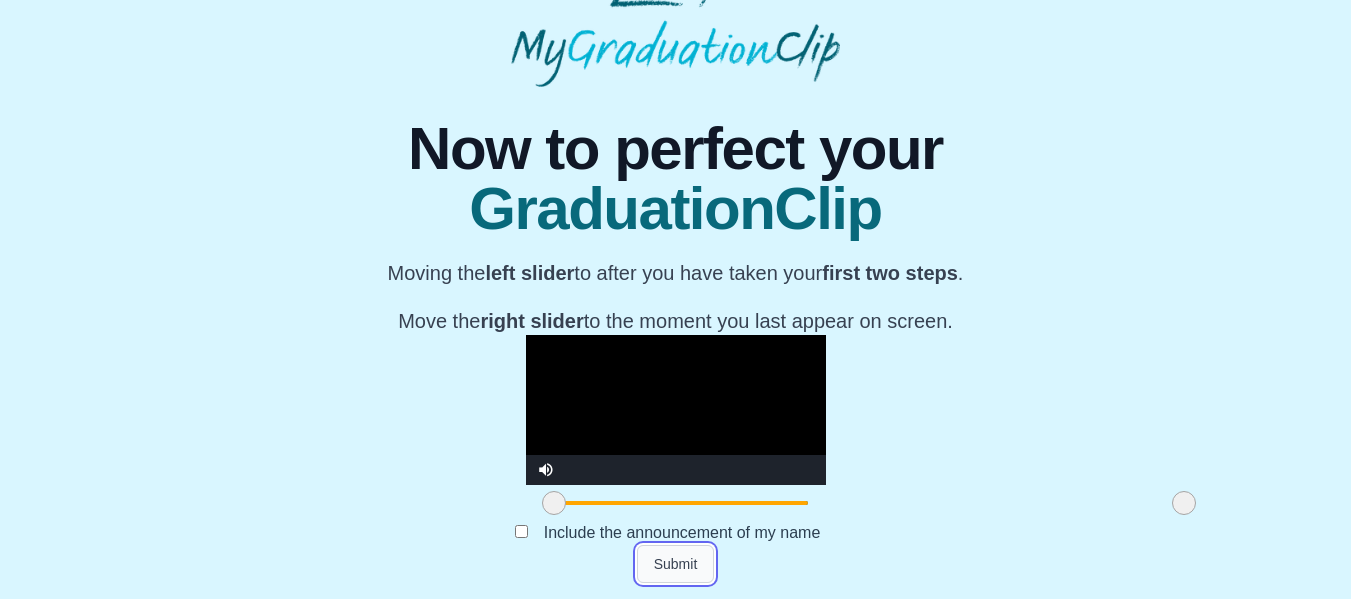 click on "Submit" at bounding box center (676, 564) 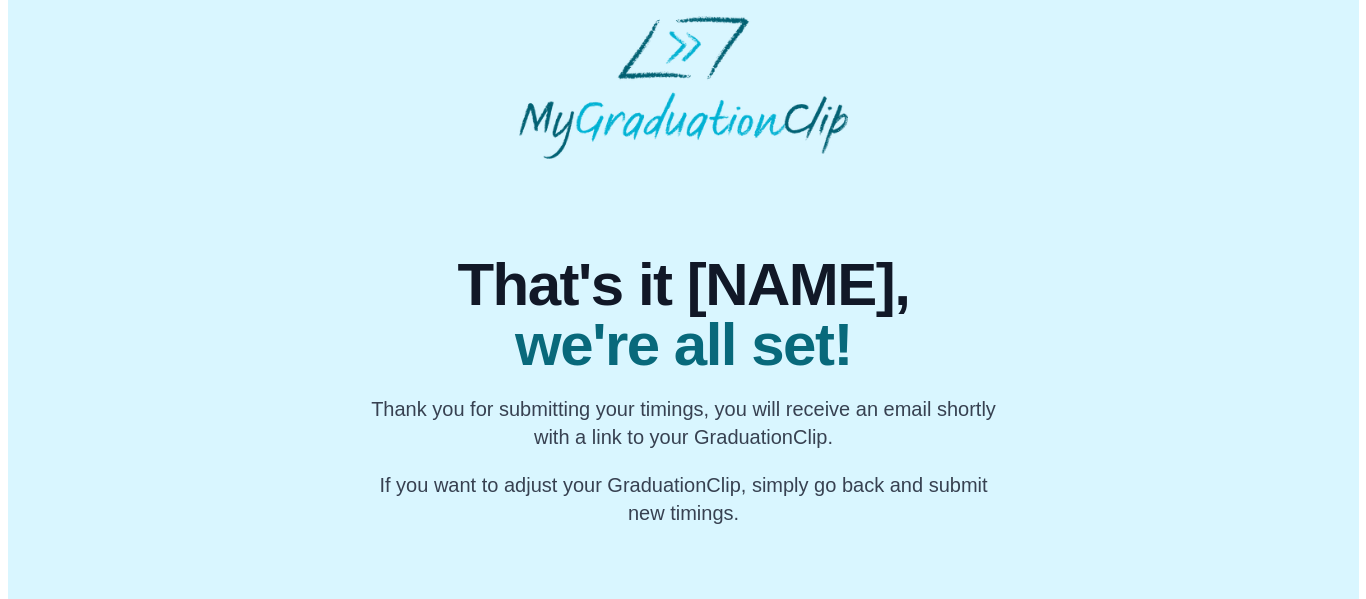 scroll, scrollTop: 0, scrollLeft: 0, axis: both 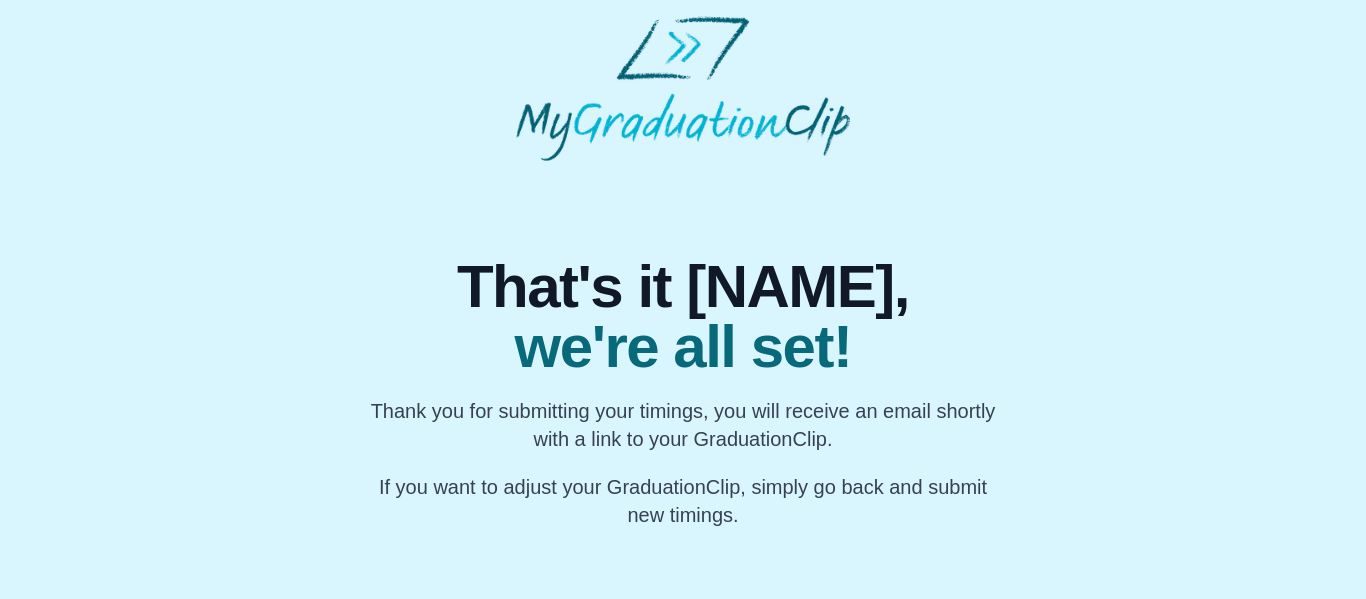 click on "That's it [NAME], we're all set! Thank you for submitting your timings, you will receive an email shortly with a link to your GraduationClip. If you want to adjust your GraduationClip, simply go back and submit new timings." at bounding box center (683, 345) 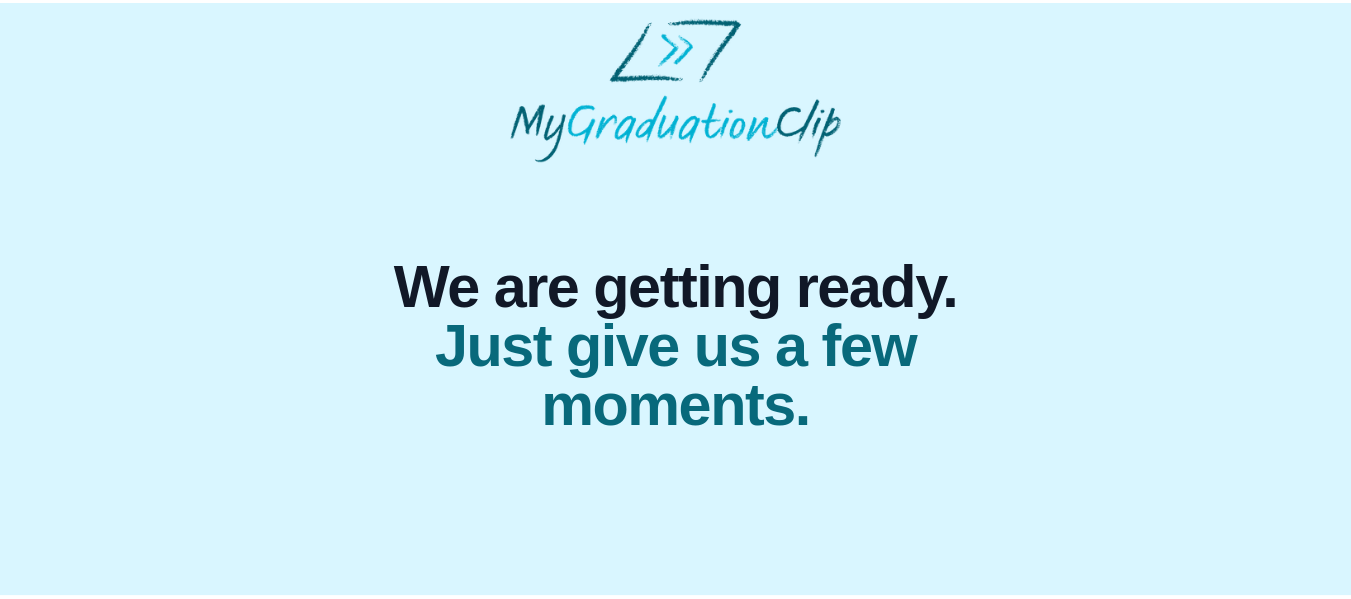 scroll, scrollTop: 0, scrollLeft: 0, axis: both 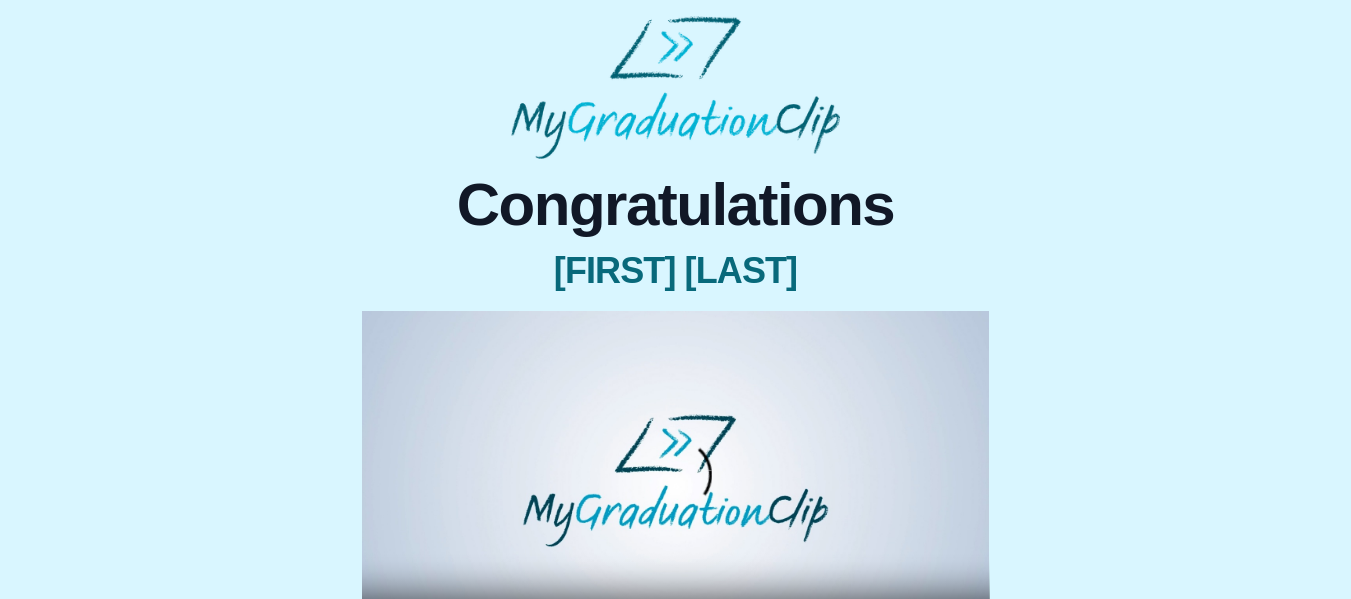 click at bounding box center [676, 487] 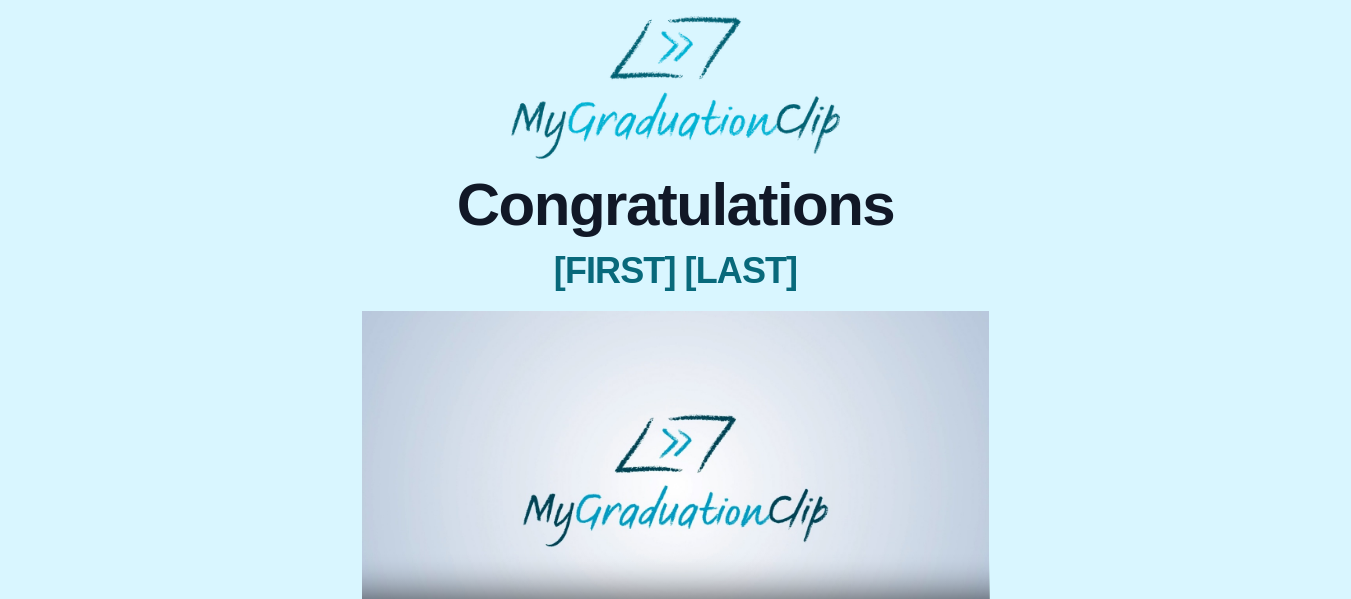 click at bounding box center [676, 487] 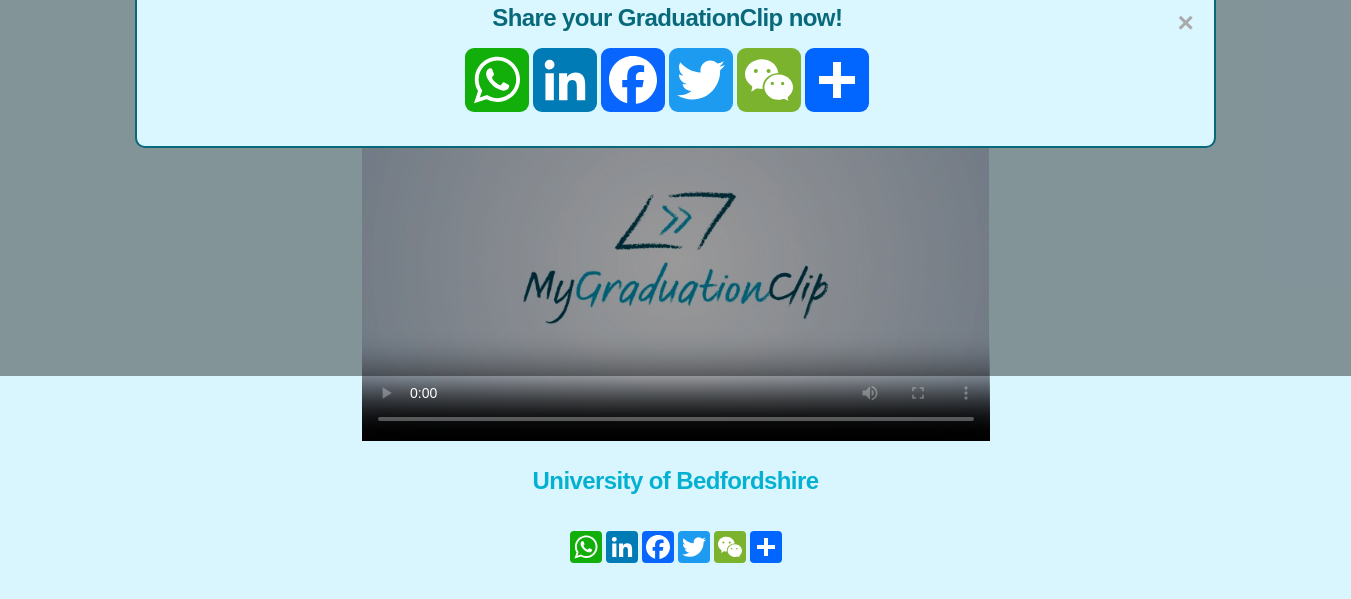 scroll, scrollTop: 307, scrollLeft: 0, axis: vertical 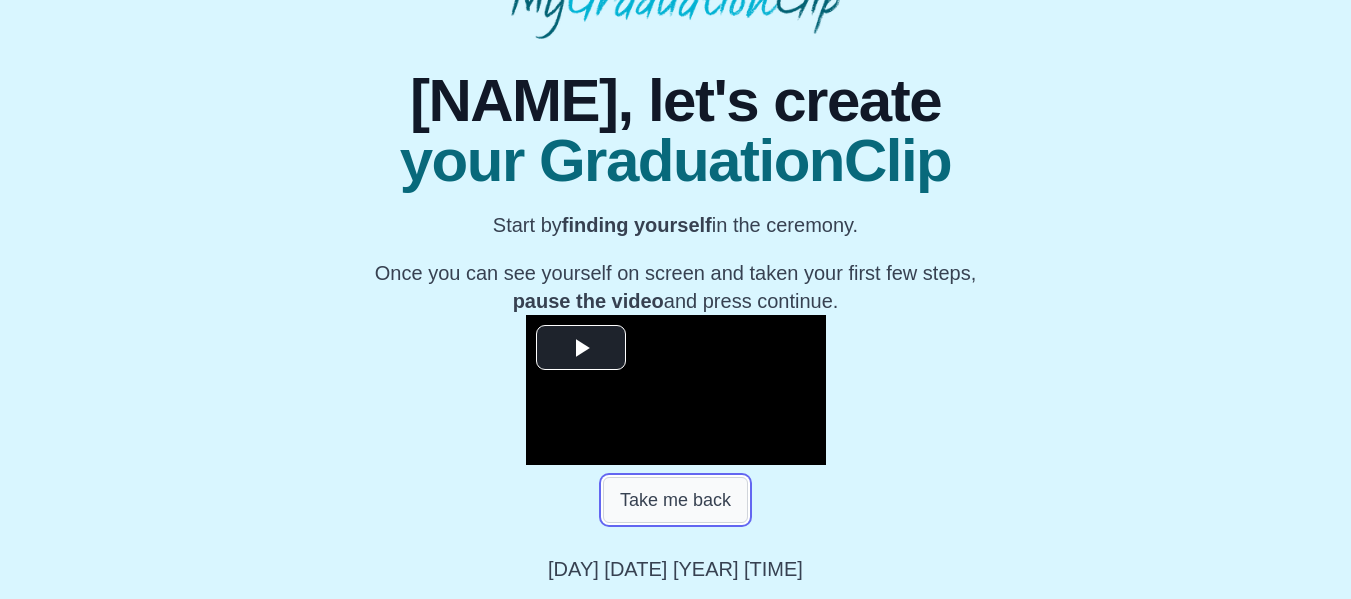 click on "Take me back" at bounding box center [675, 500] 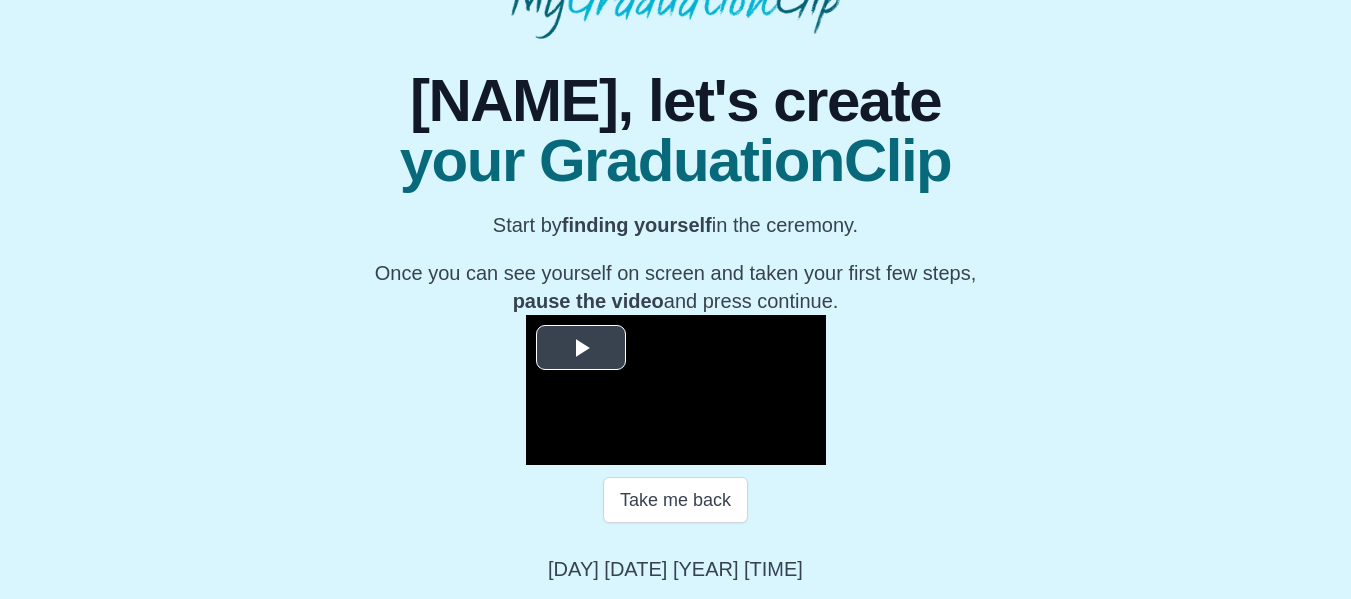 click at bounding box center (581, 348) 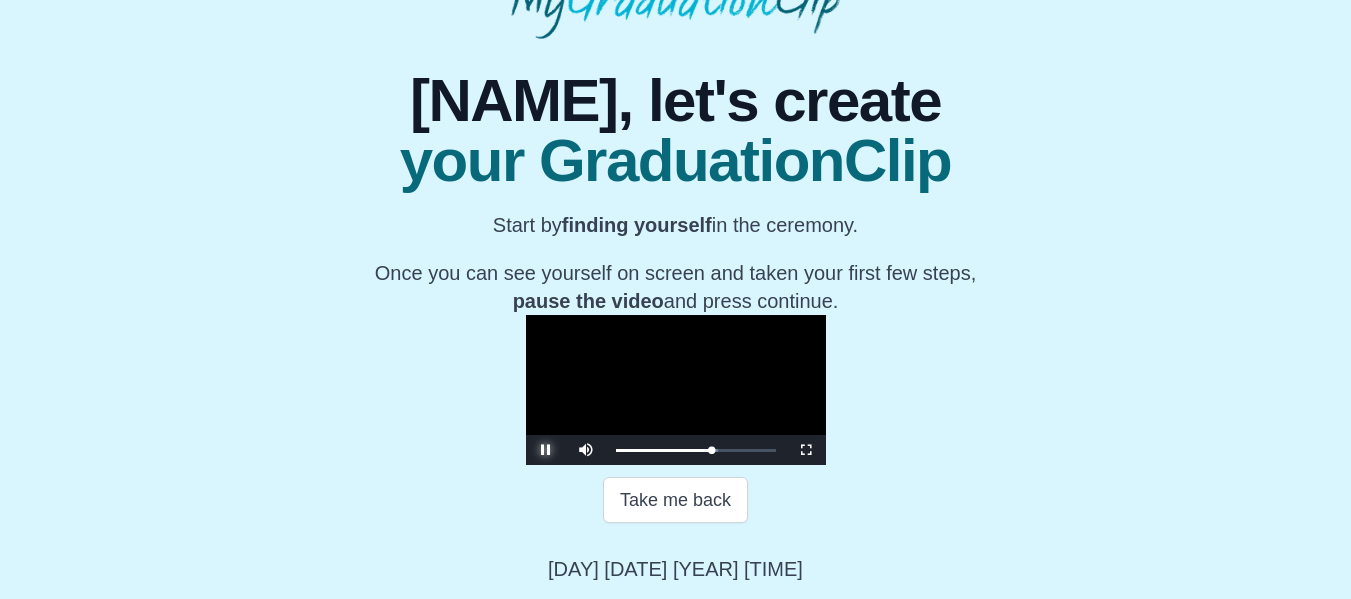 click at bounding box center [546, 450] 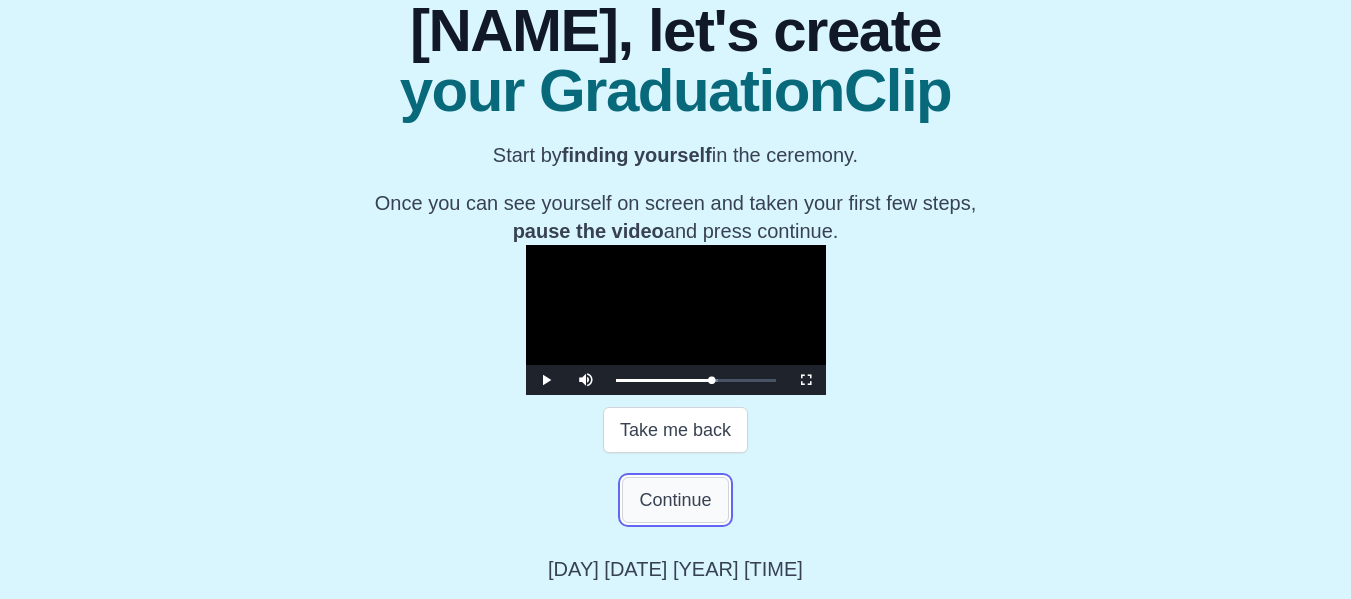 click on "Continue" at bounding box center (675, 500) 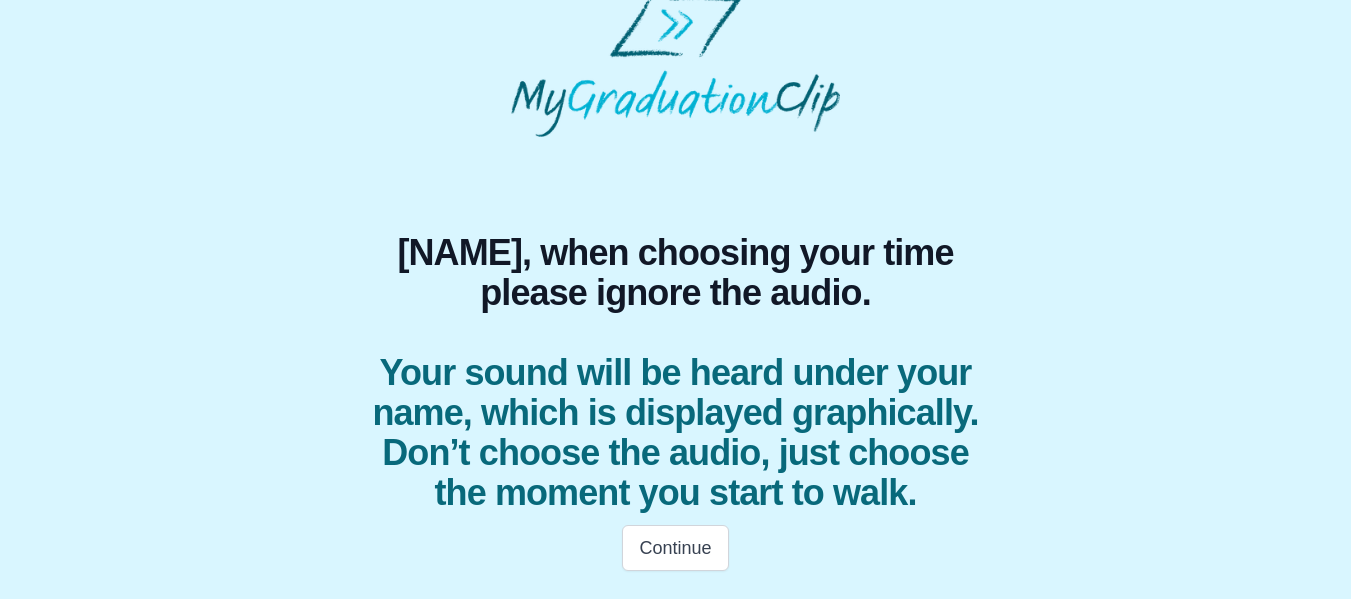 scroll, scrollTop: 62, scrollLeft: 0, axis: vertical 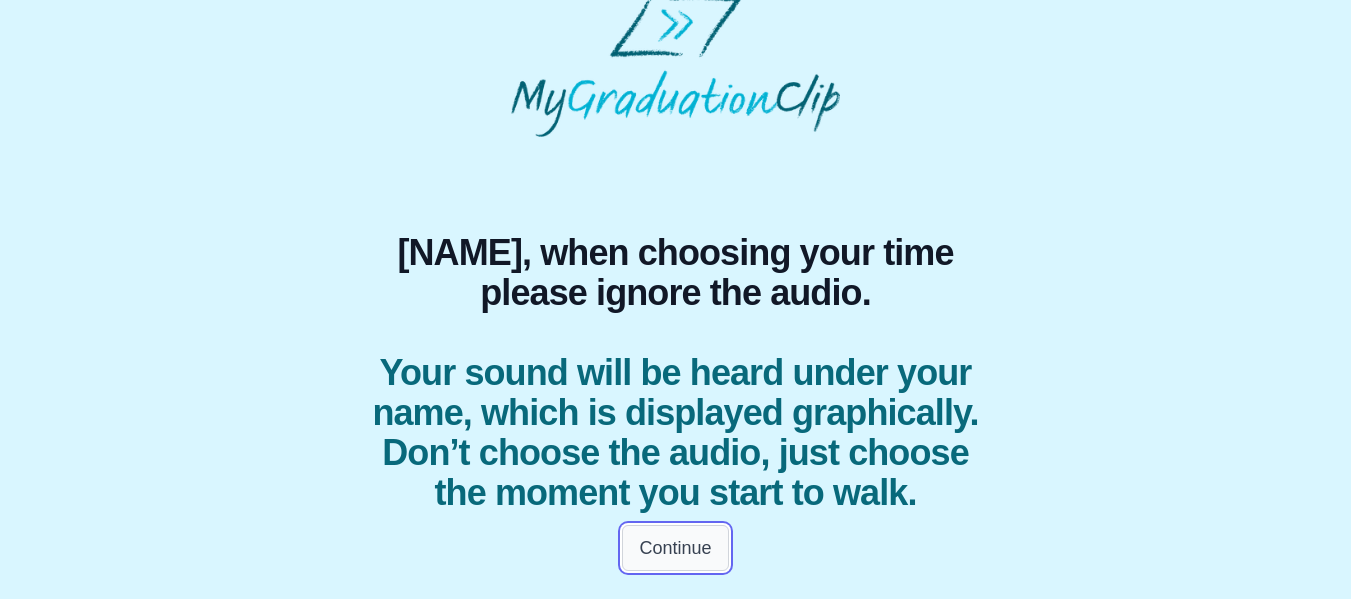 click on "Continue" at bounding box center [675, 548] 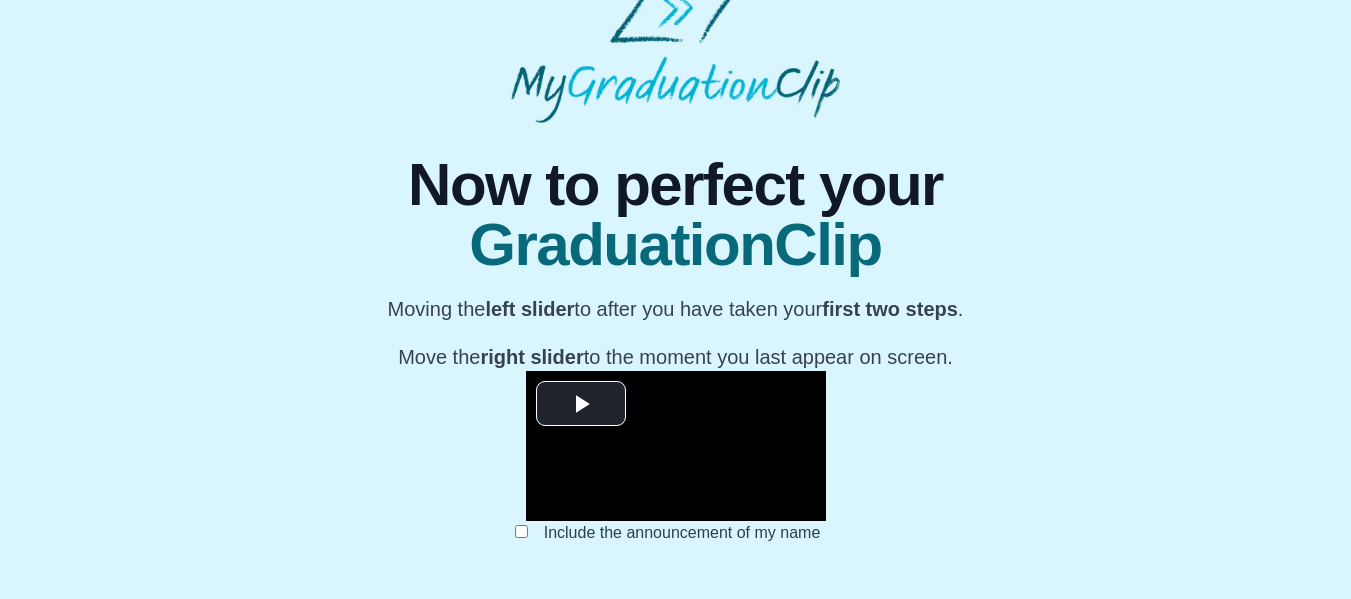 scroll, scrollTop: 62, scrollLeft: 0, axis: vertical 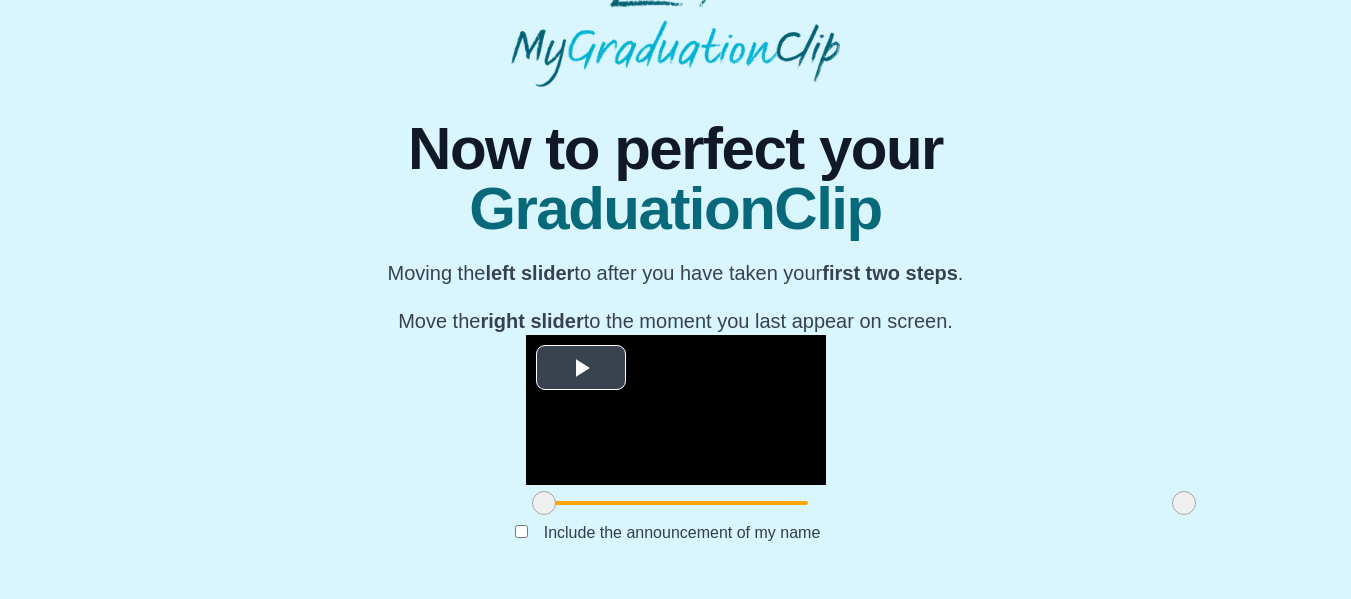 click at bounding box center (581, 368) 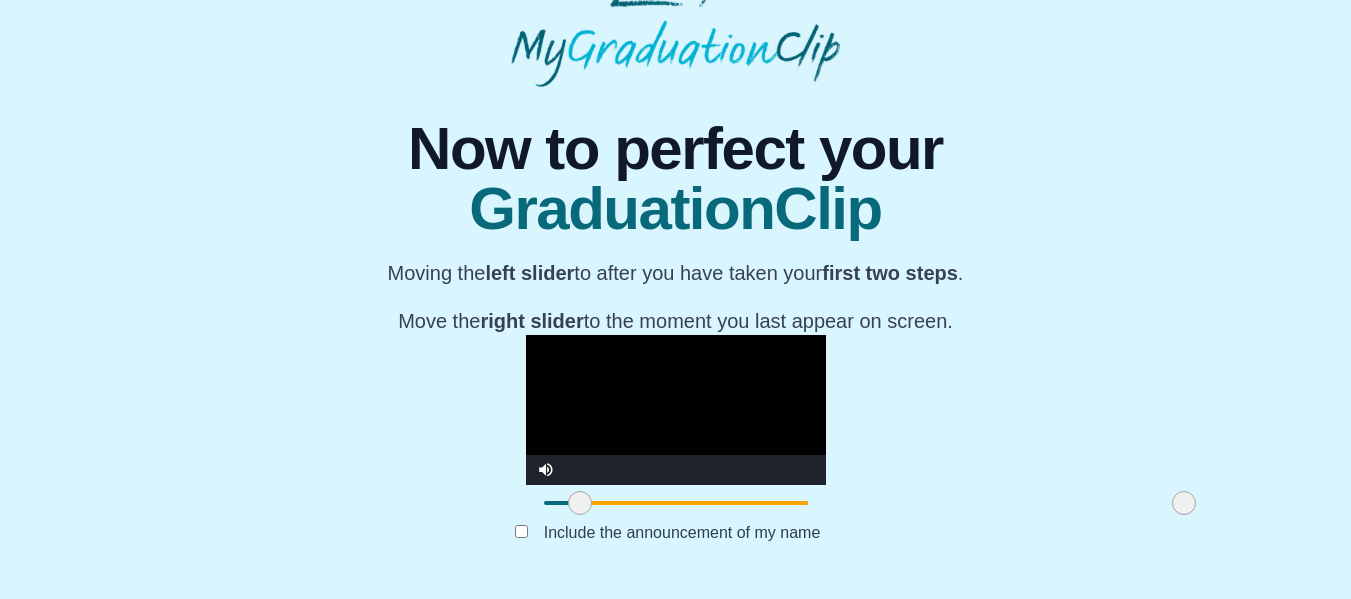 drag, startPoint x: 361, startPoint y: 547, endPoint x: 397, endPoint y: 551, distance: 36.221542 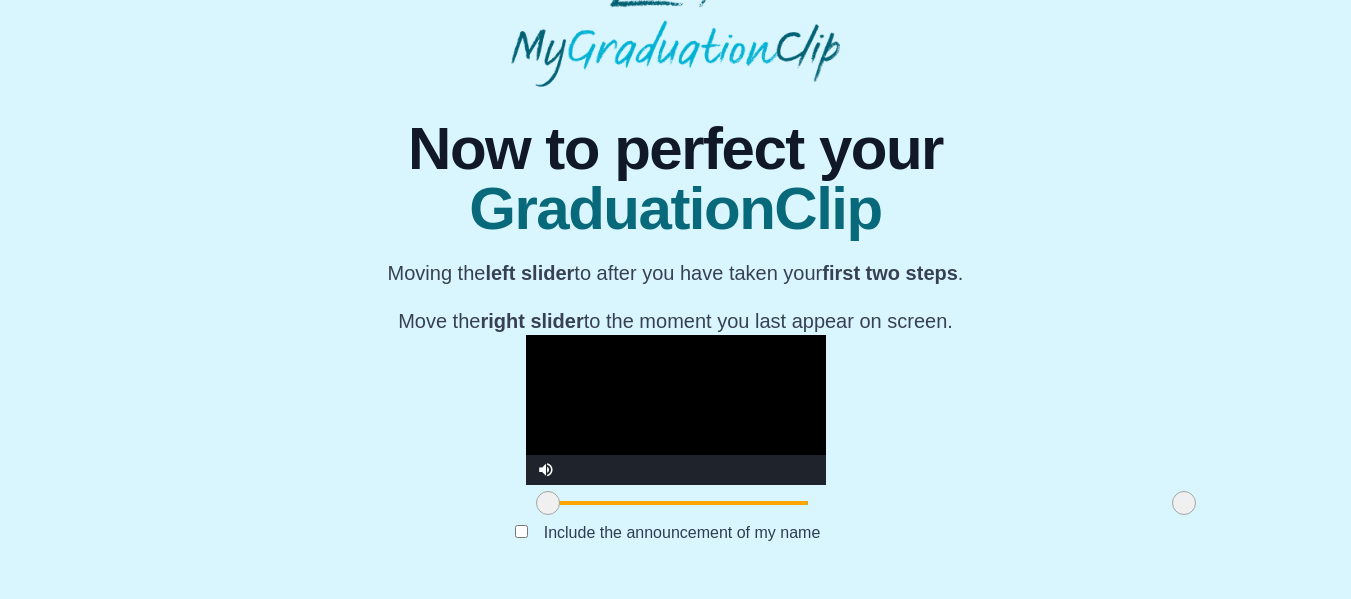 drag, startPoint x: 389, startPoint y: 552, endPoint x: 364, endPoint y: 554, distance: 25.079872 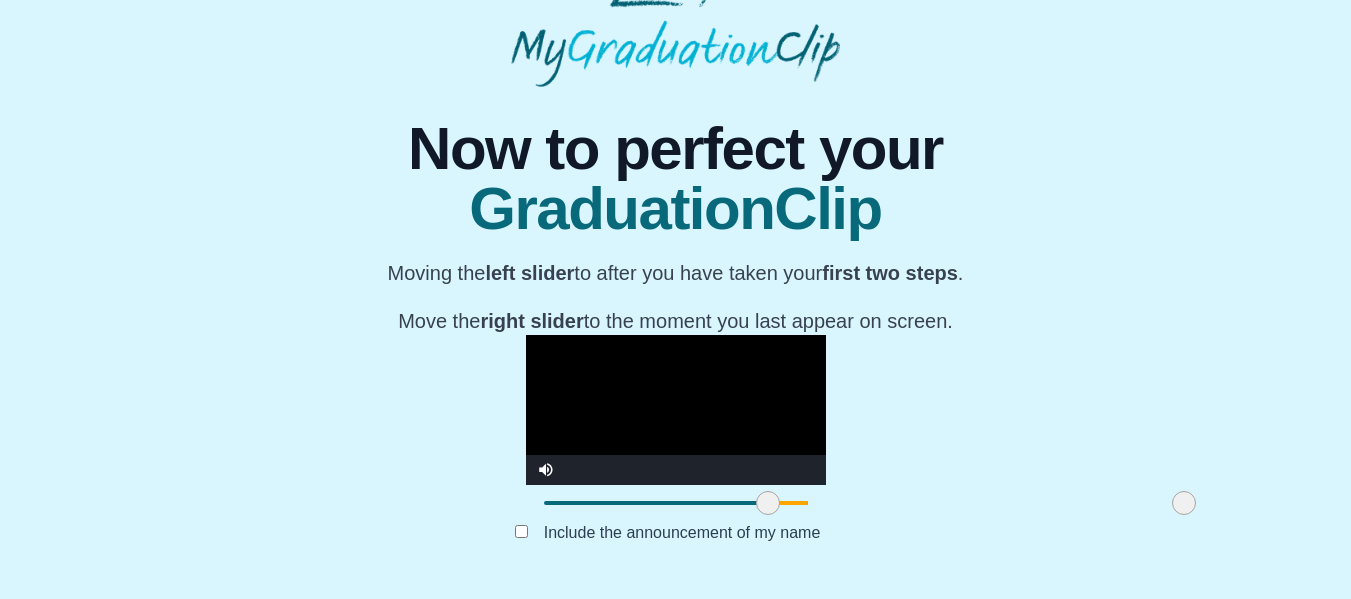 drag, startPoint x: 360, startPoint y: 546, endPoint x: 580, endPoint y: 545, distance: 220.00227 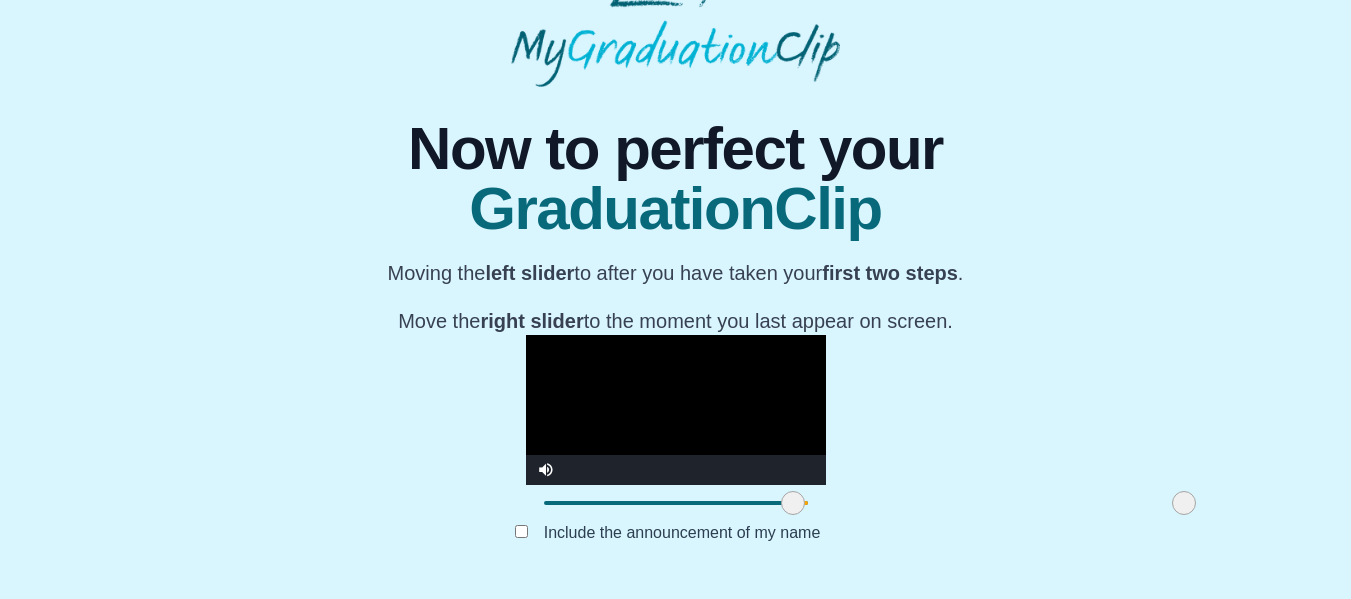 drag, startPoint x: 581, startPoint y: 548, endPoint x: 606, endPoint y: 550, distance: 25.079872 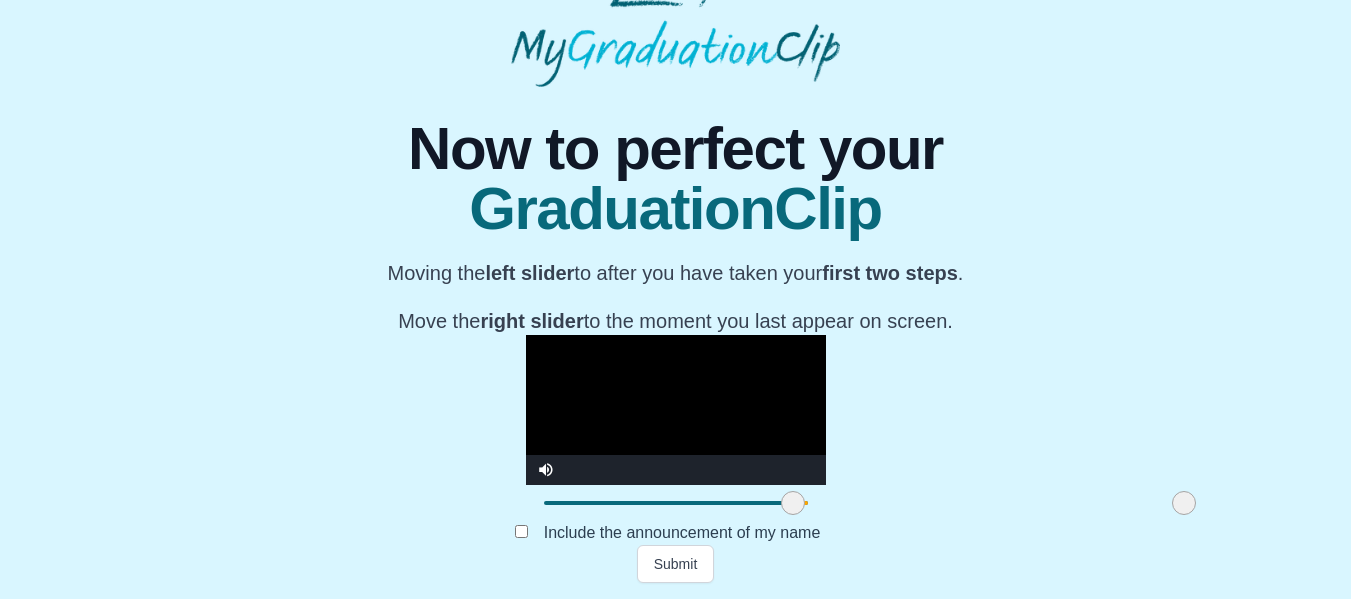 click at bounding box center [1184, 503] 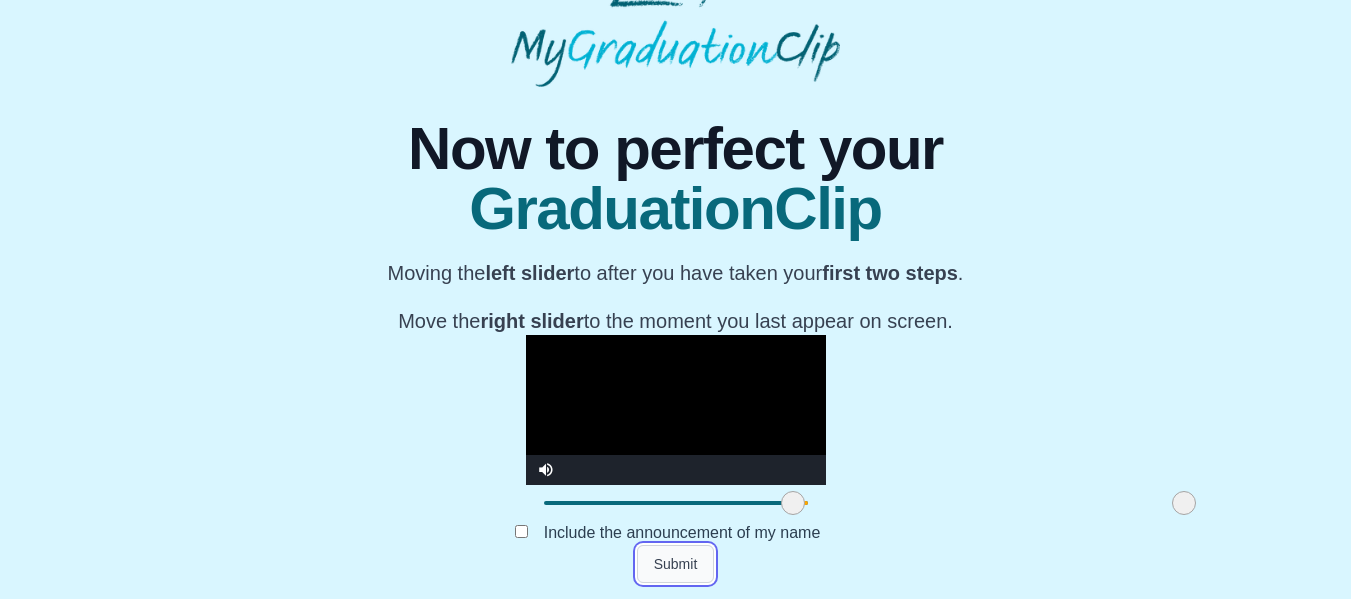 click on "Submit" at bounding box center (676, 564) 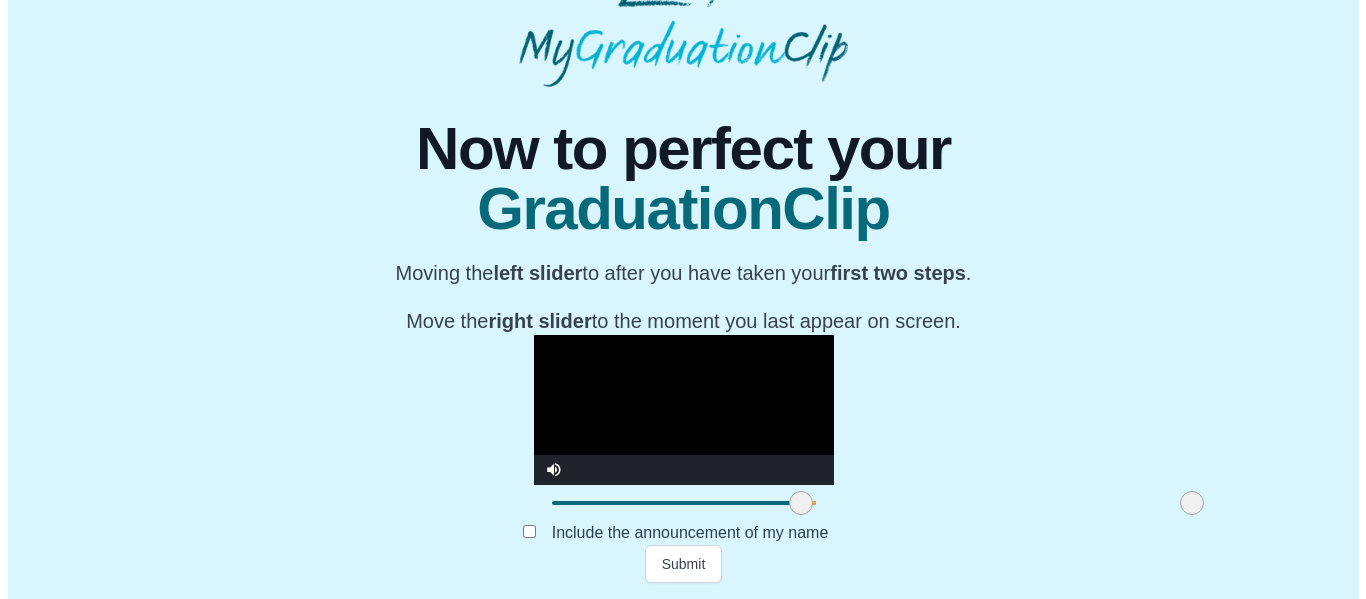 scroll, scrollTop: 0, scrollLeft: 0, axis: both 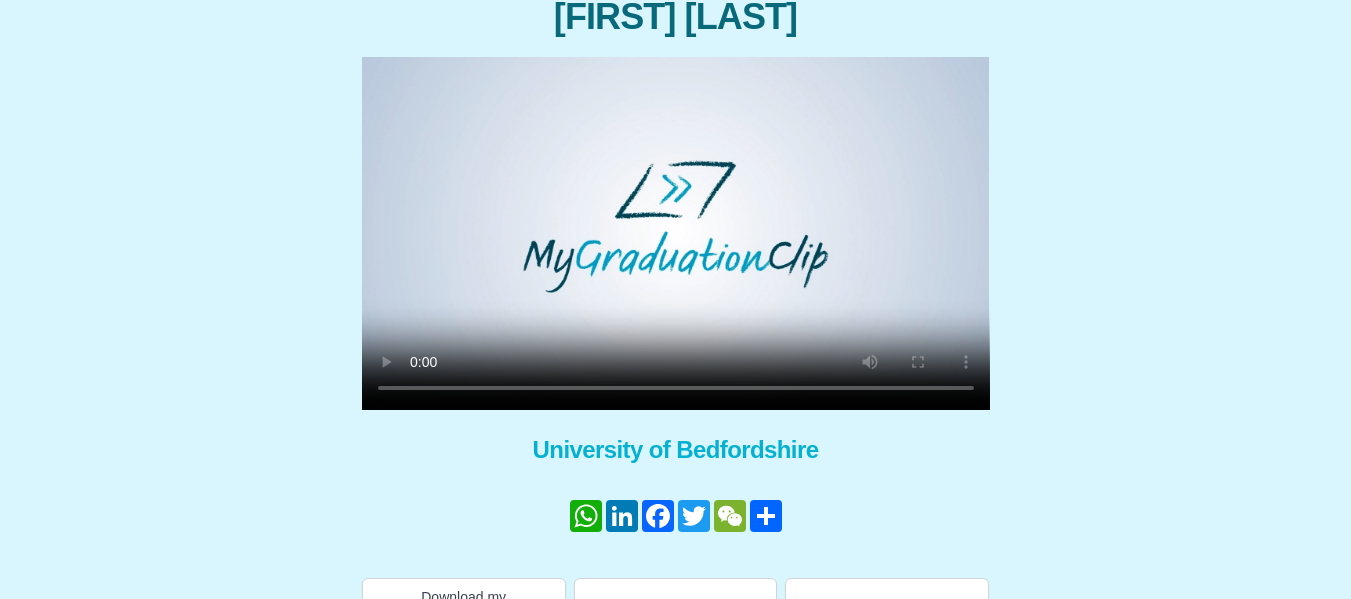 click at bounding box center (676, 233) 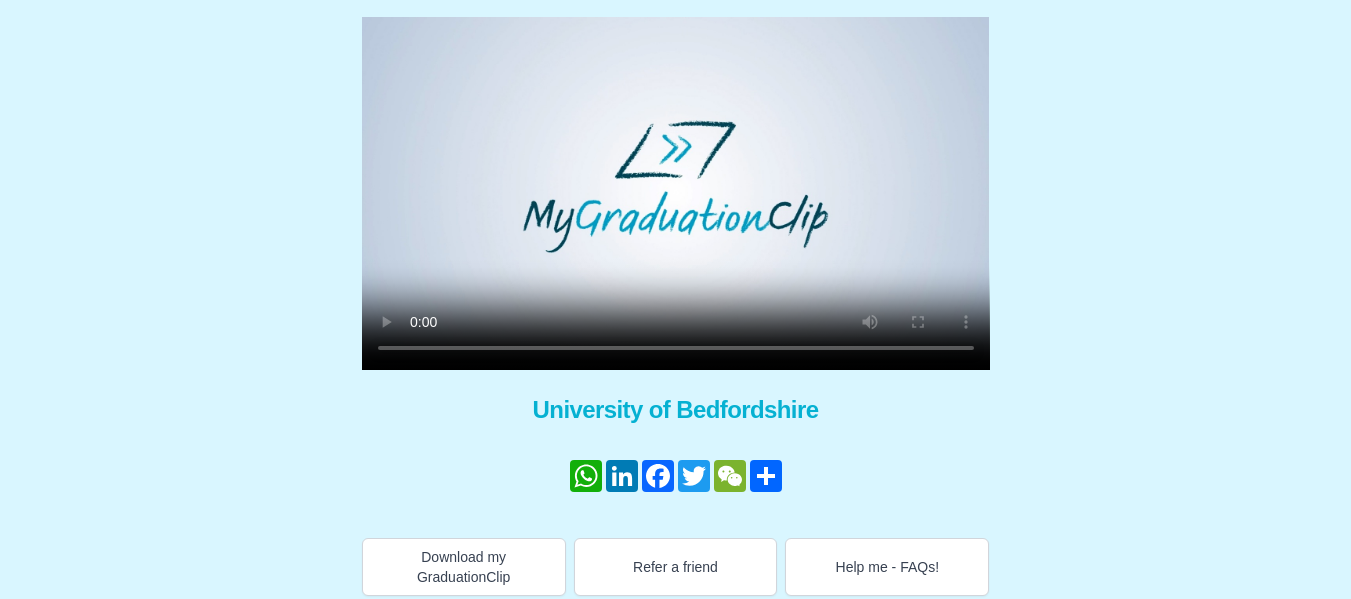 scroll, scrollTop: 307, scrollLeft: 0, axis: vertical 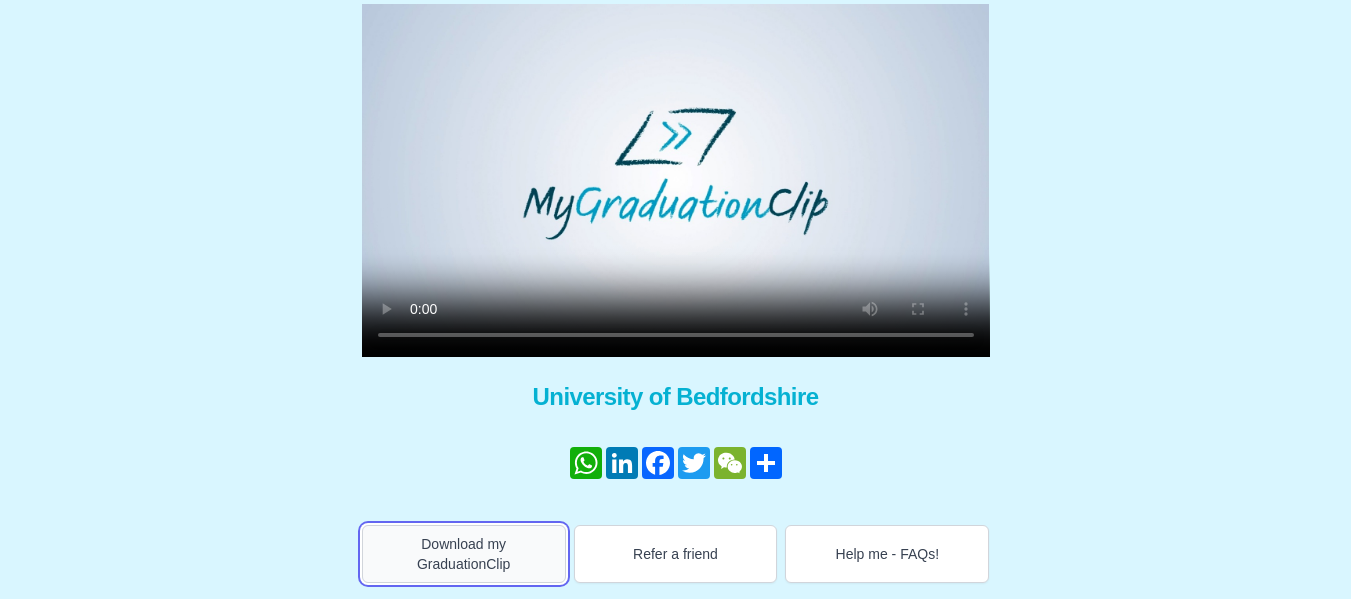 click on "Download my GraduationClip" at bounding box center [464, 554] 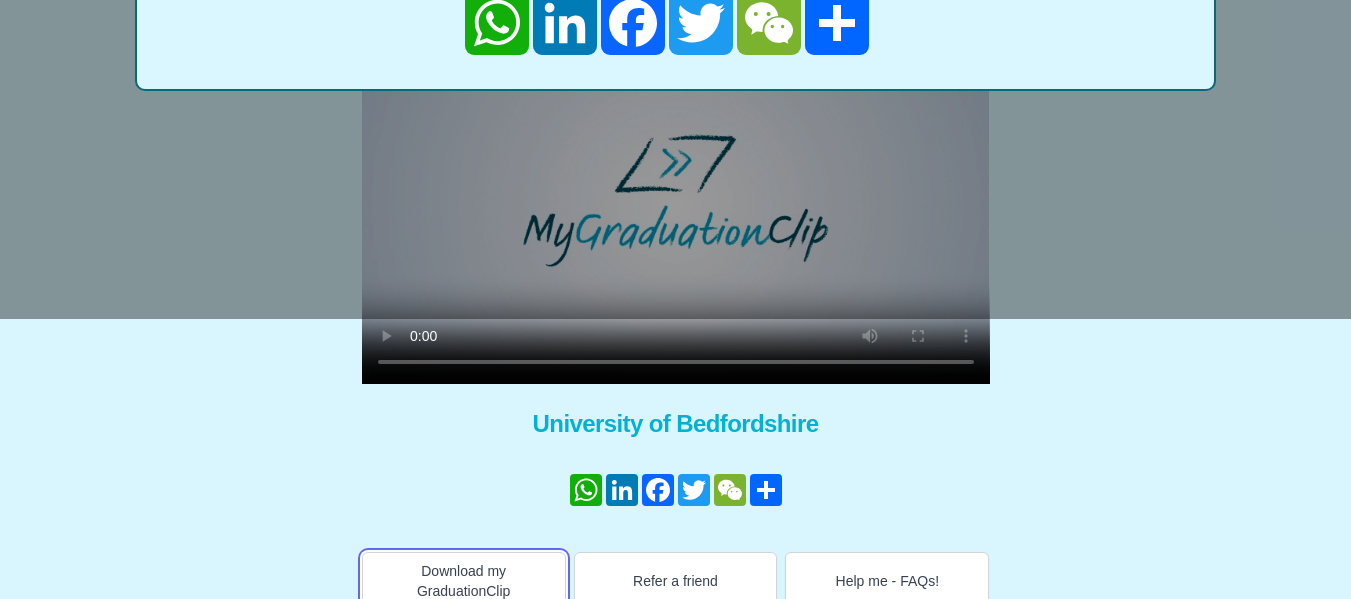 scroll, scrollTop: 307, scrollLeft: 0, axis: vertical 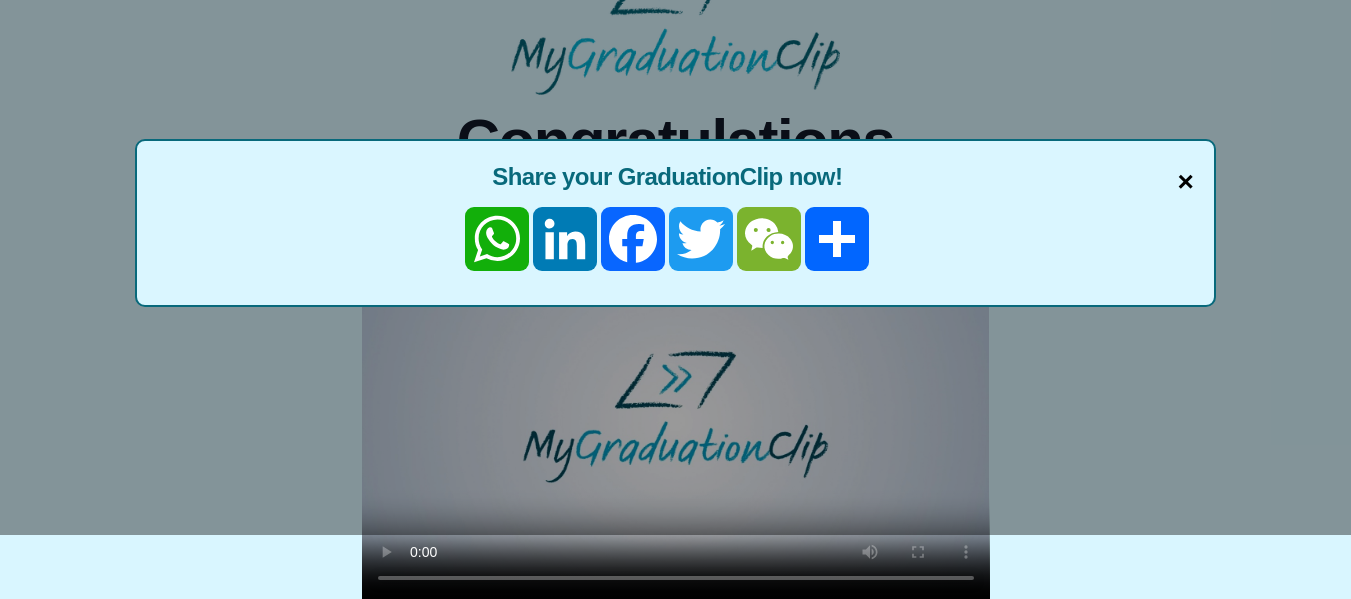 click on "×" at bounding box center (1186, 182) 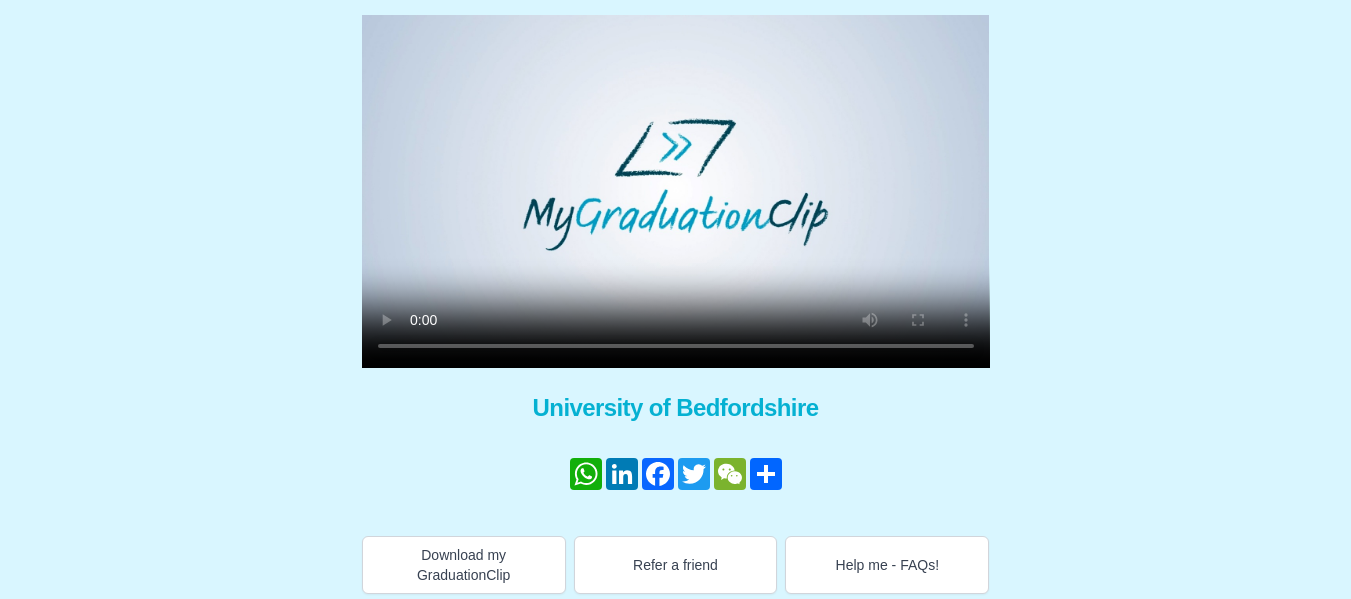 scroll, scrollTop: 307, scrollLeft: 0, axis: vertical 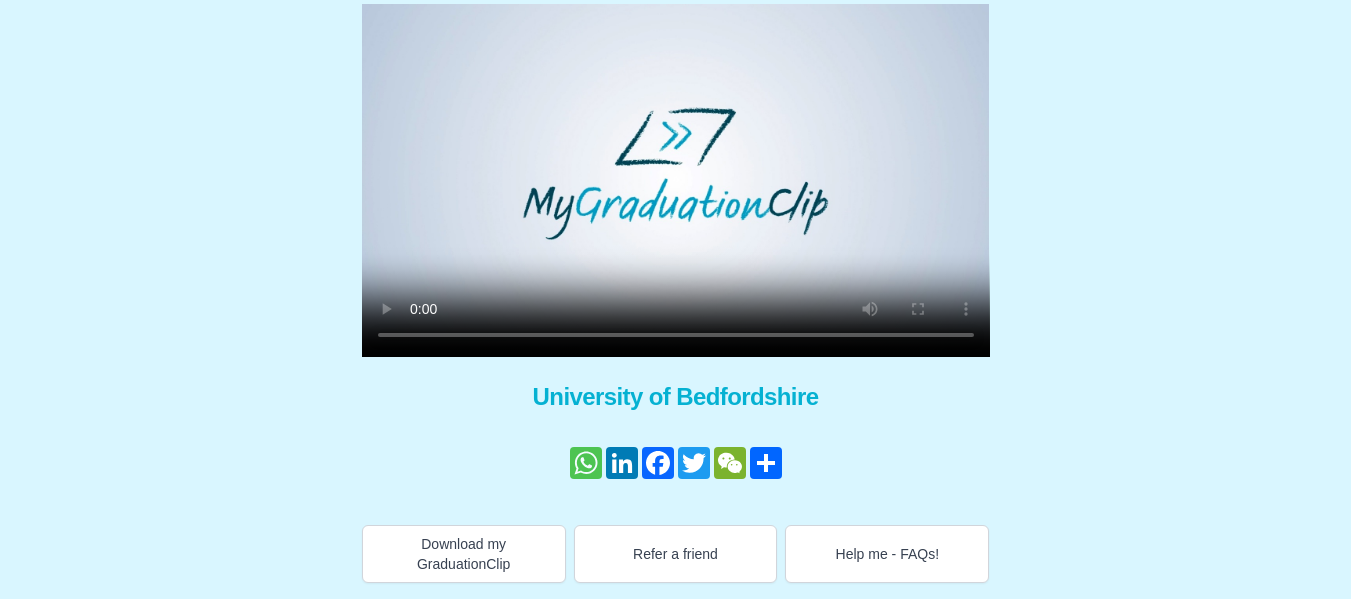 click on "WhatsApp" at bounding box center [586, 463] 